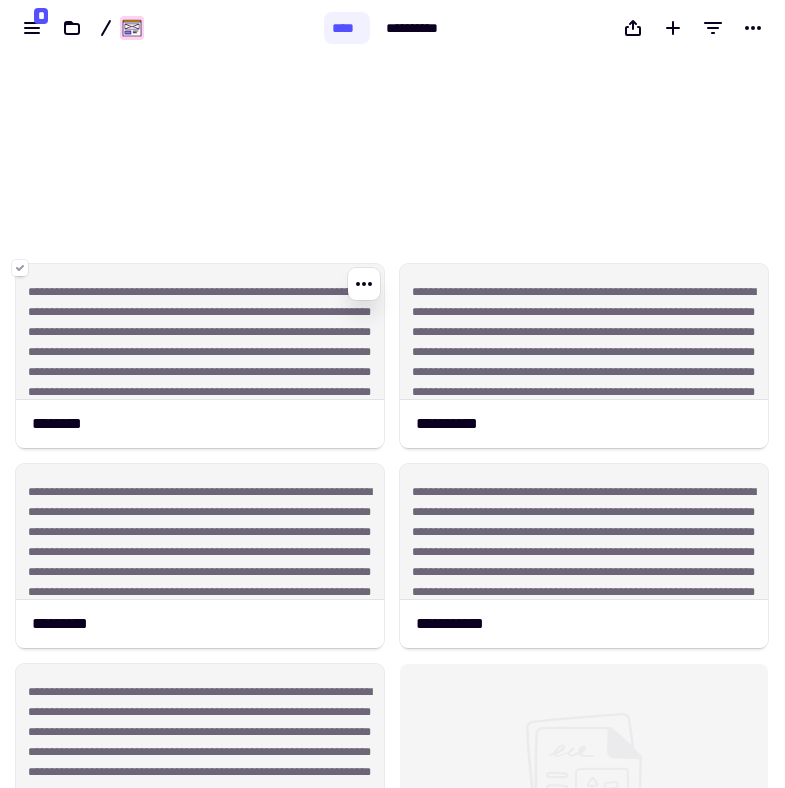 scroll, scrollTop: 0, scrollLeft: 0, axis: both 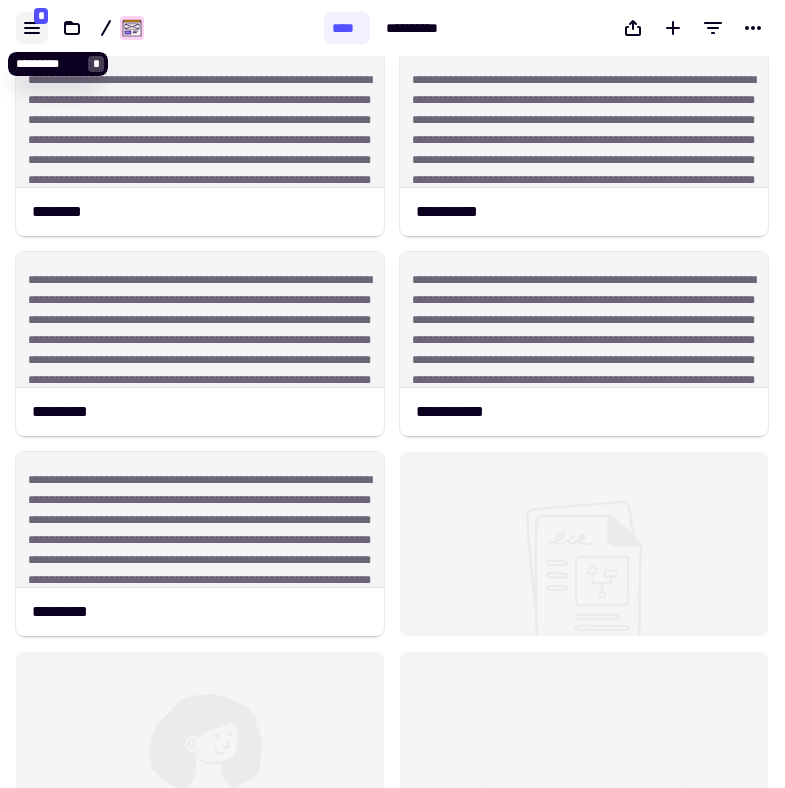 click 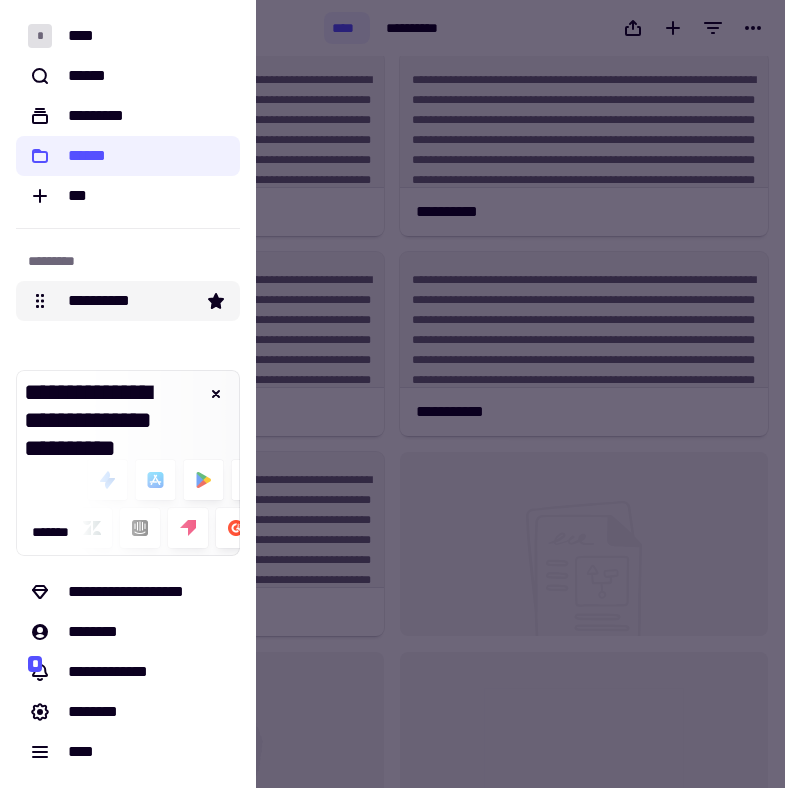 click on "**********" 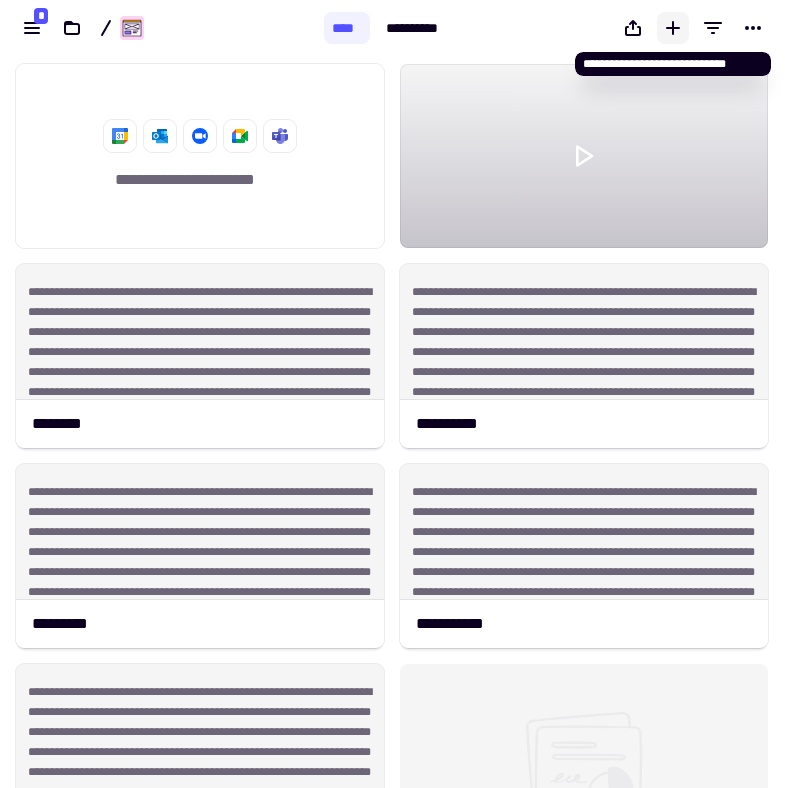 scroll, scrollTop: 1, scrollLeft: 1, axis: both 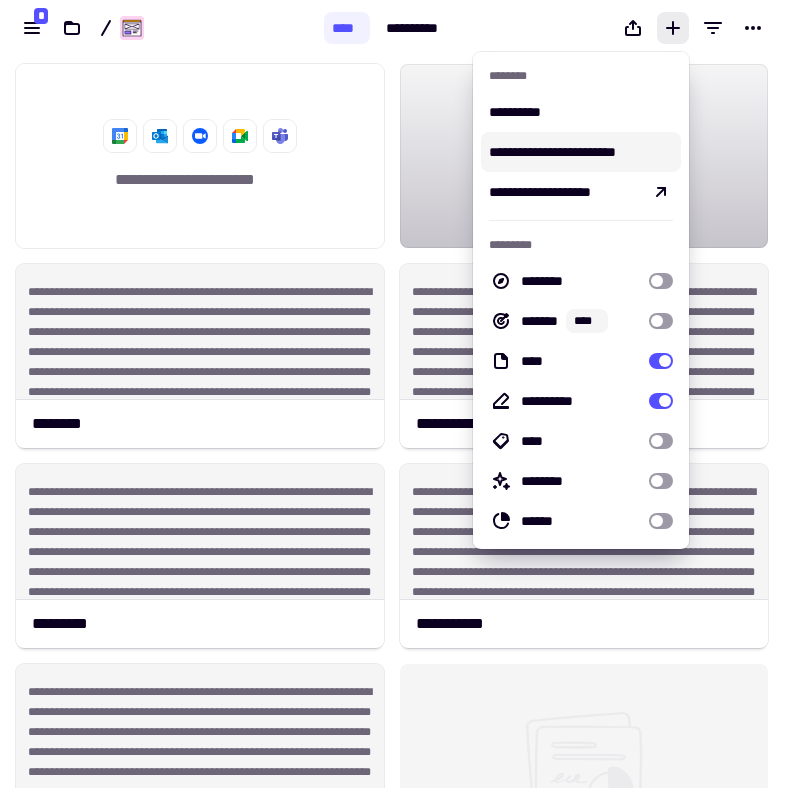 click on "**********" at bounding box center [581, 152] 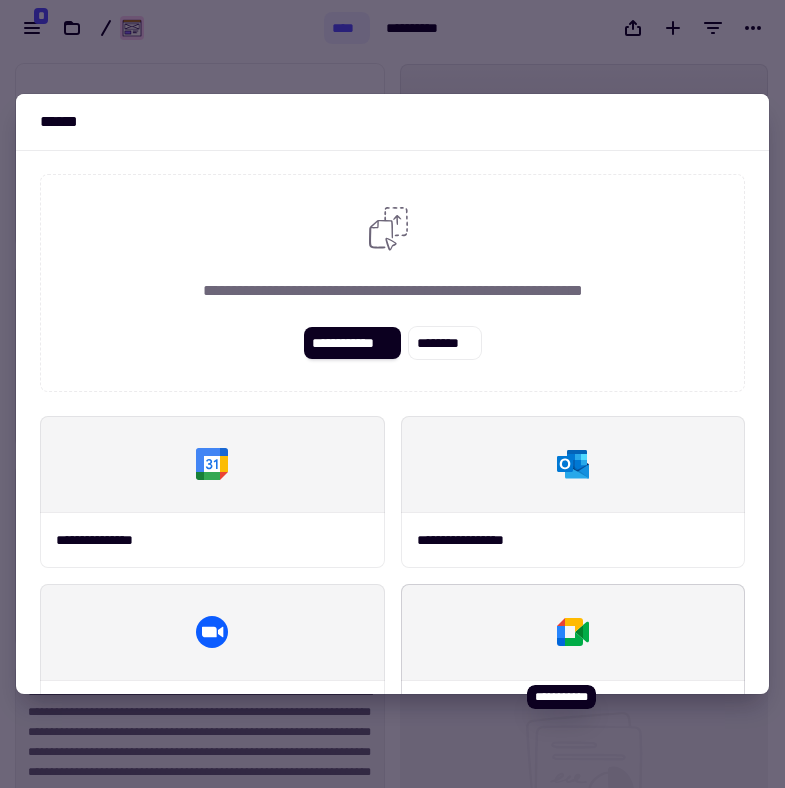 scroll, scrollTop: 309, scrollLeft: 0, axis: vertical 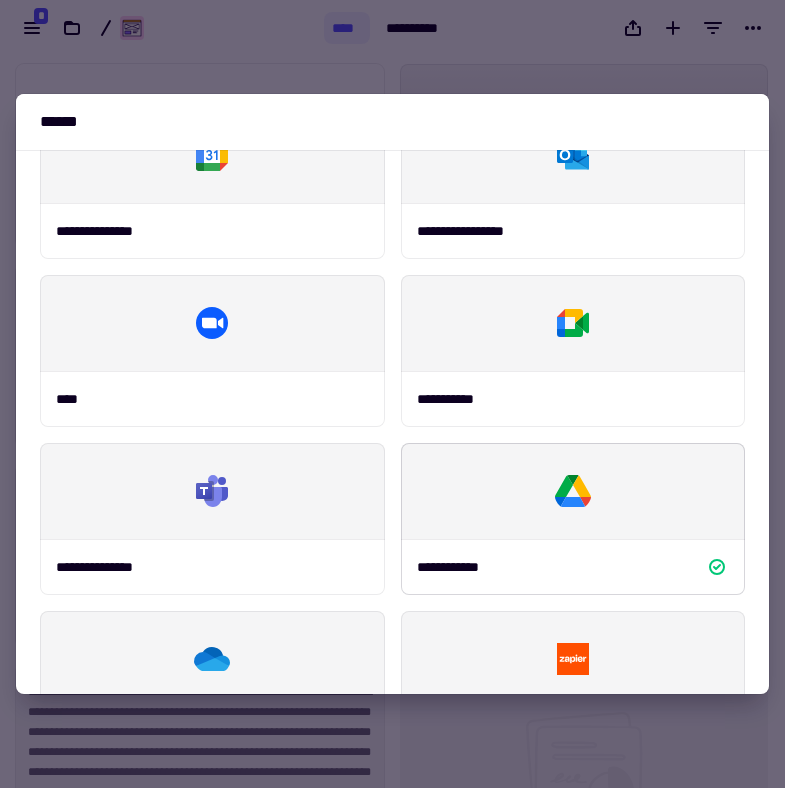 click at bounding box center (573, 491) 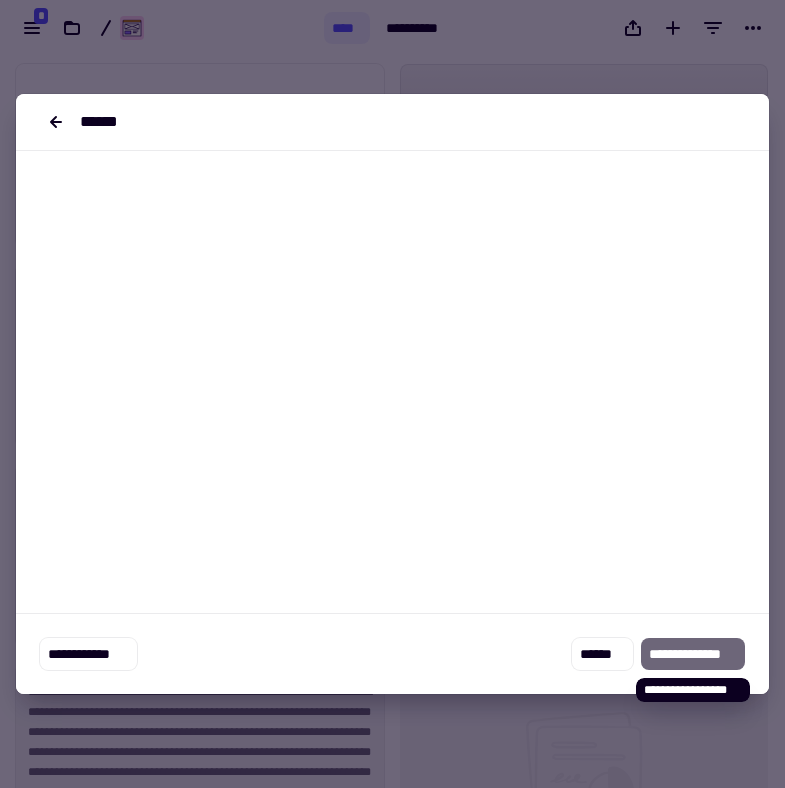 click on "**********" 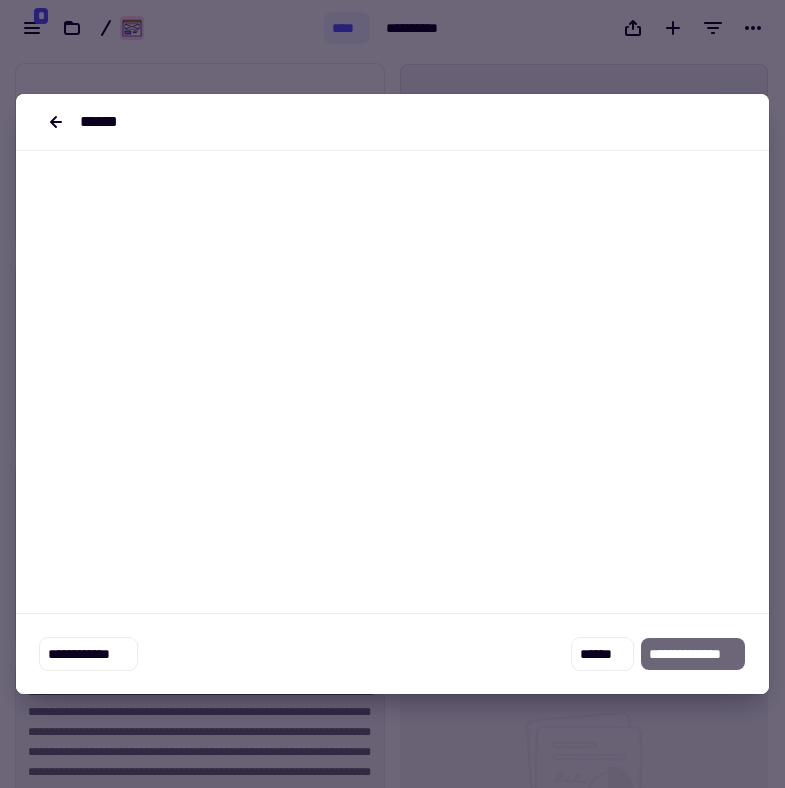 click on "**********" 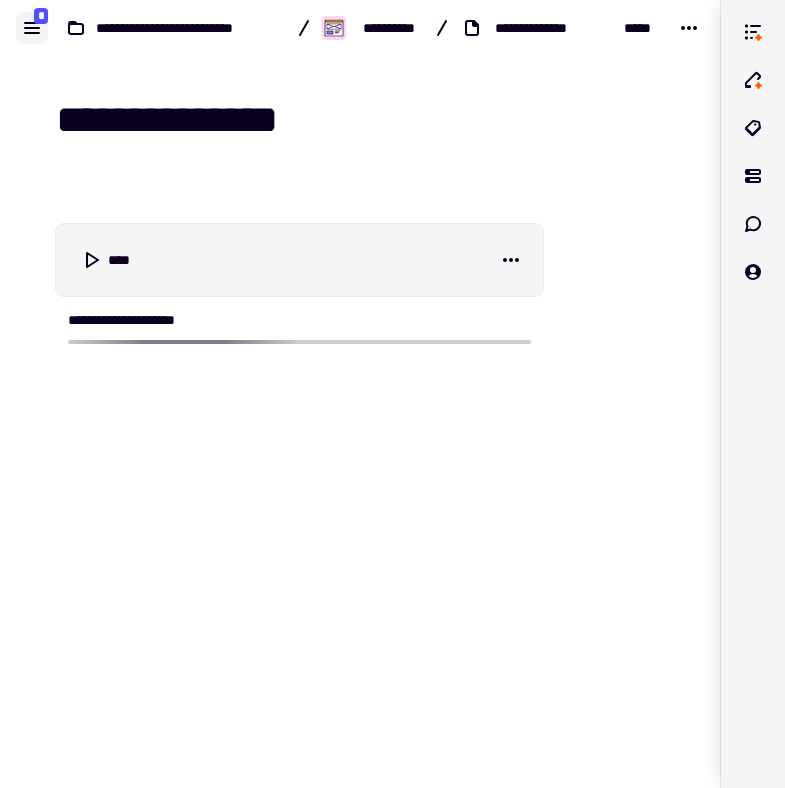 click 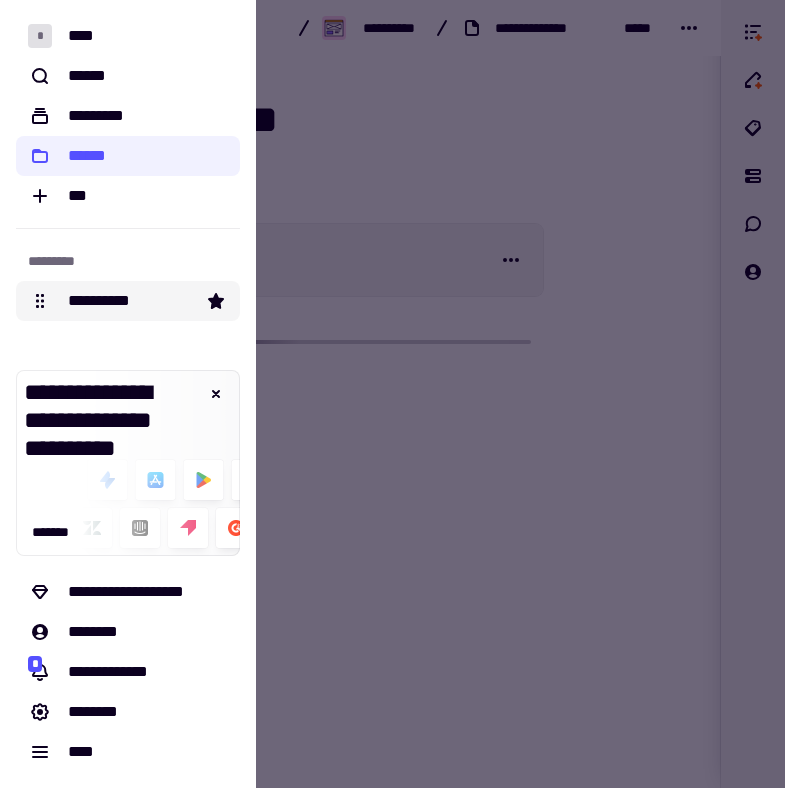 click on "**********" 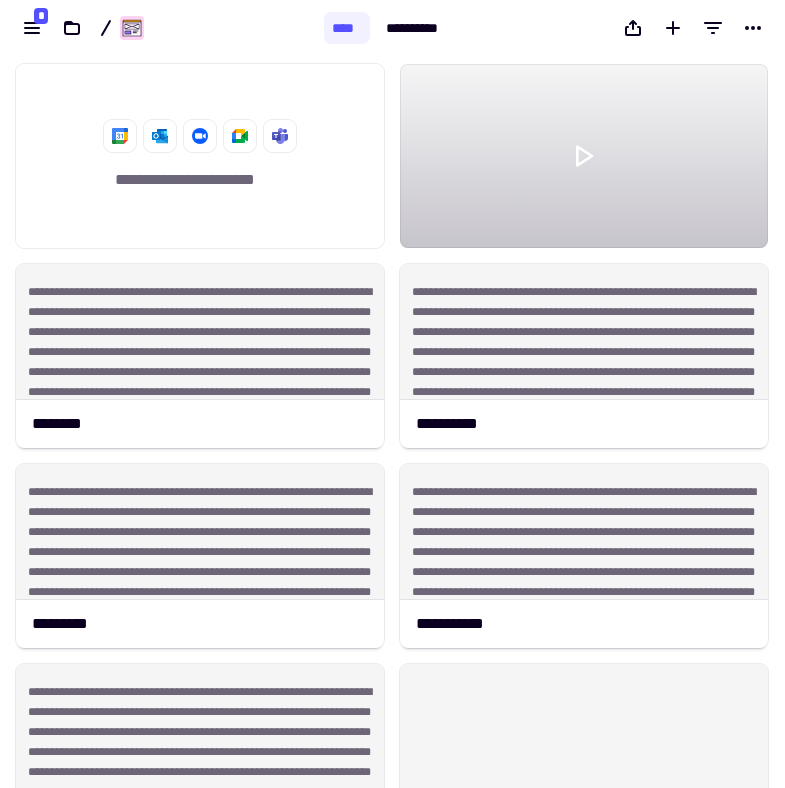 scroll, scrollTop: 1, scrollLeft: 1, axis: both 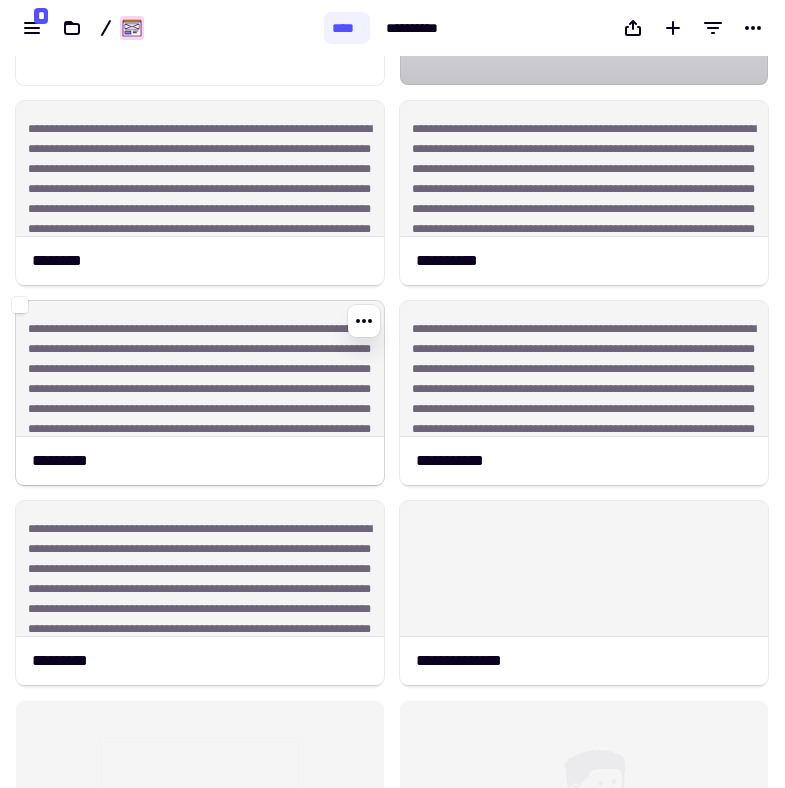 click on "**********" 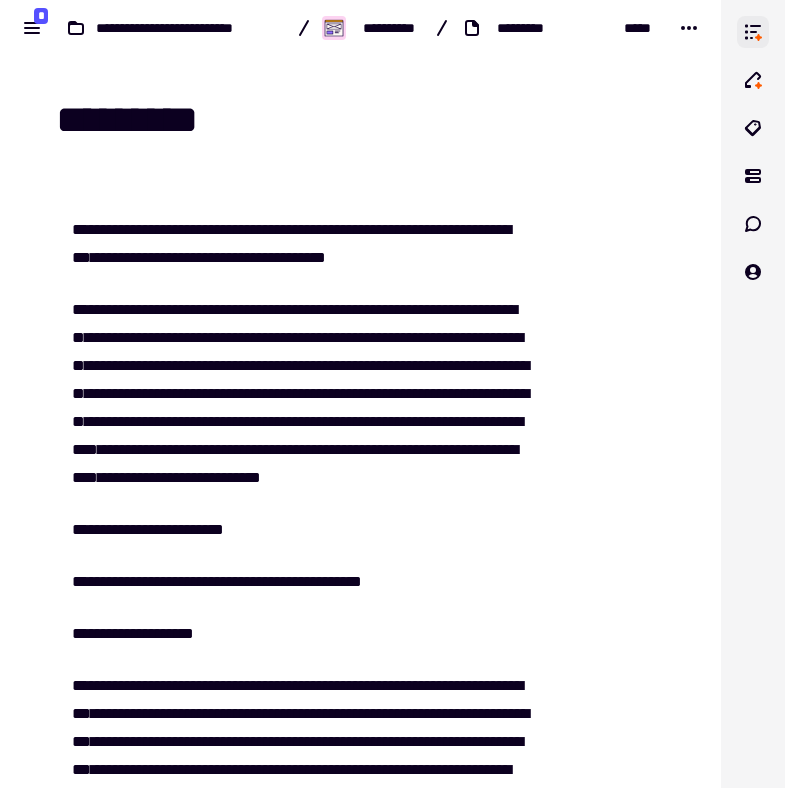 click 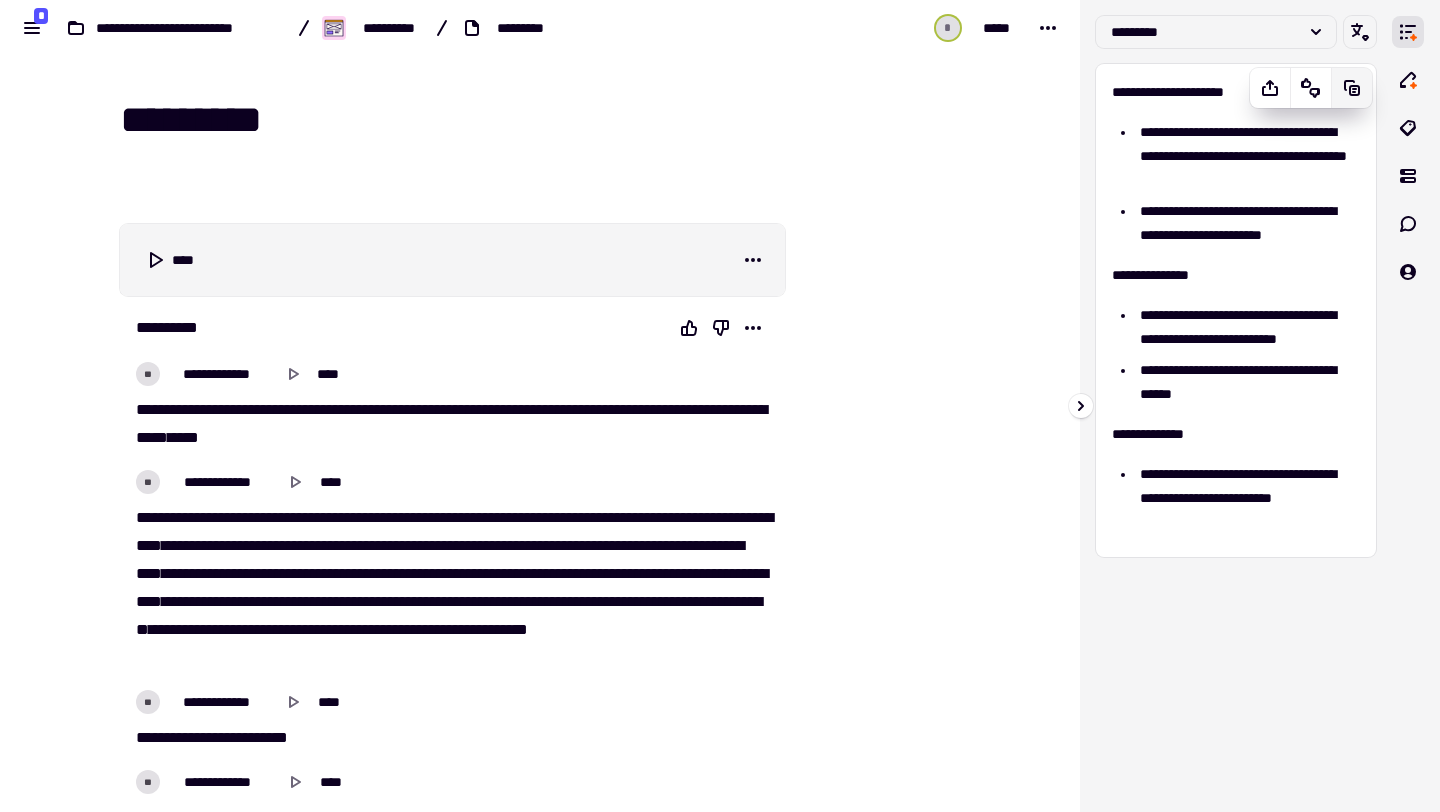 click 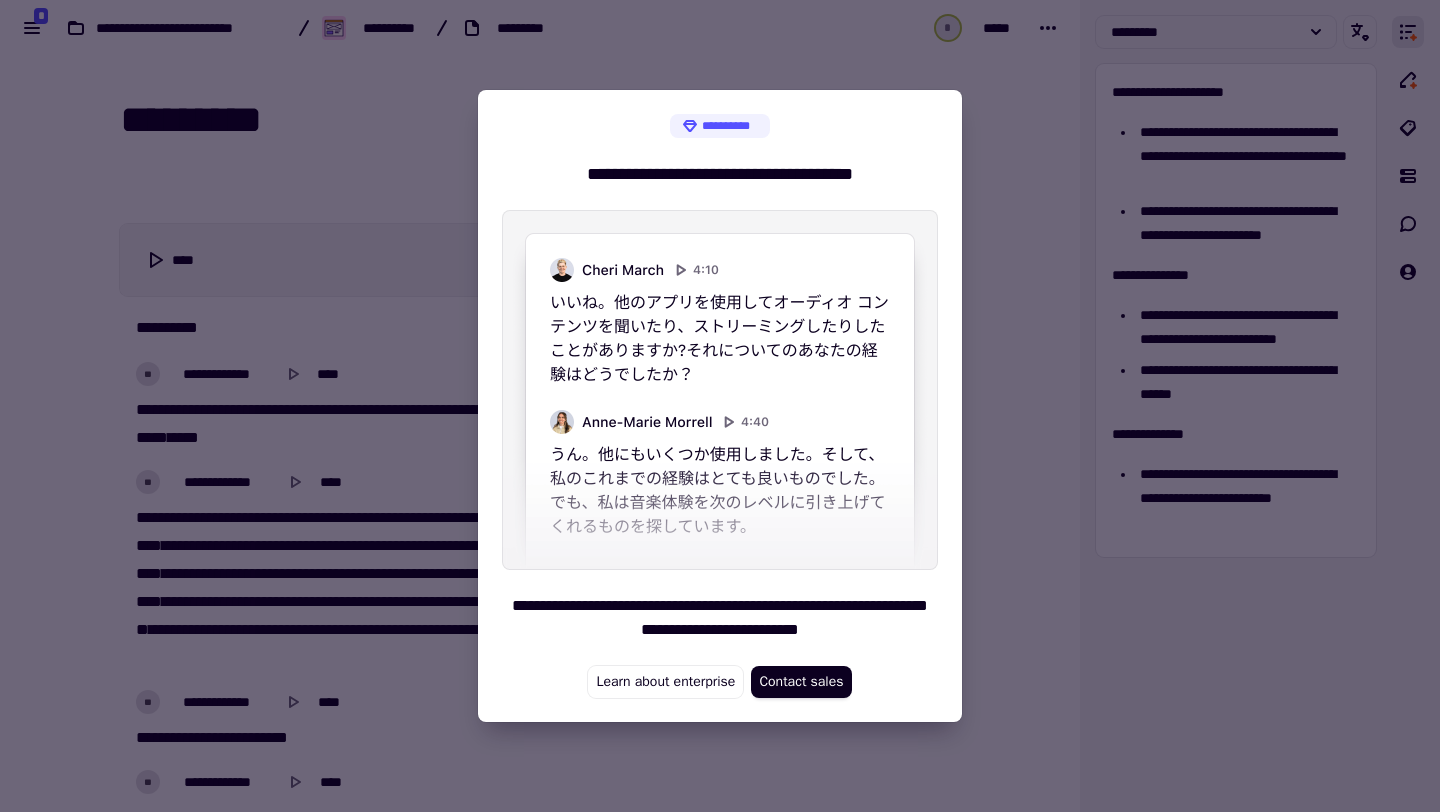 click at bounding box center [720, 406] 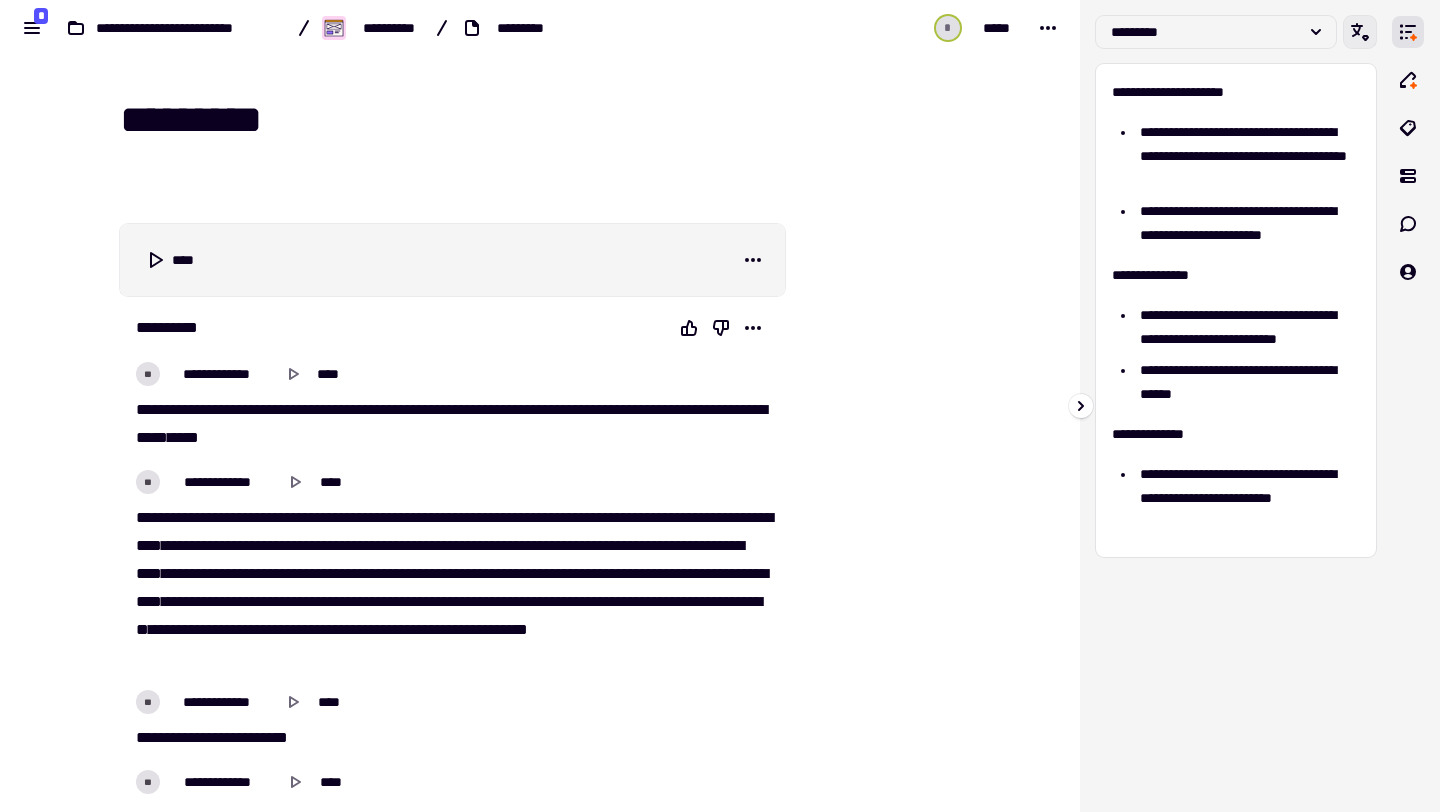 click 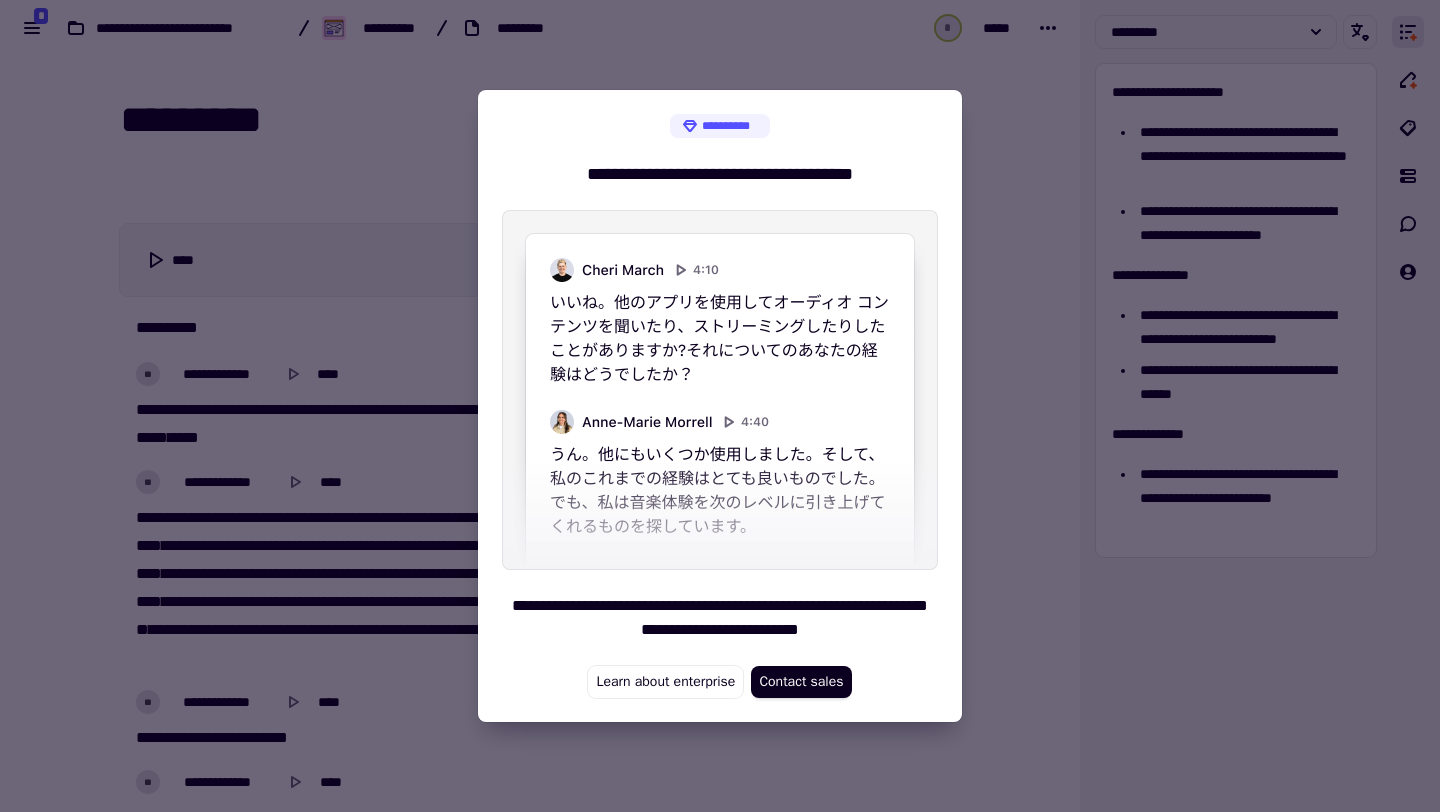 click at bounding box center (720, 406) 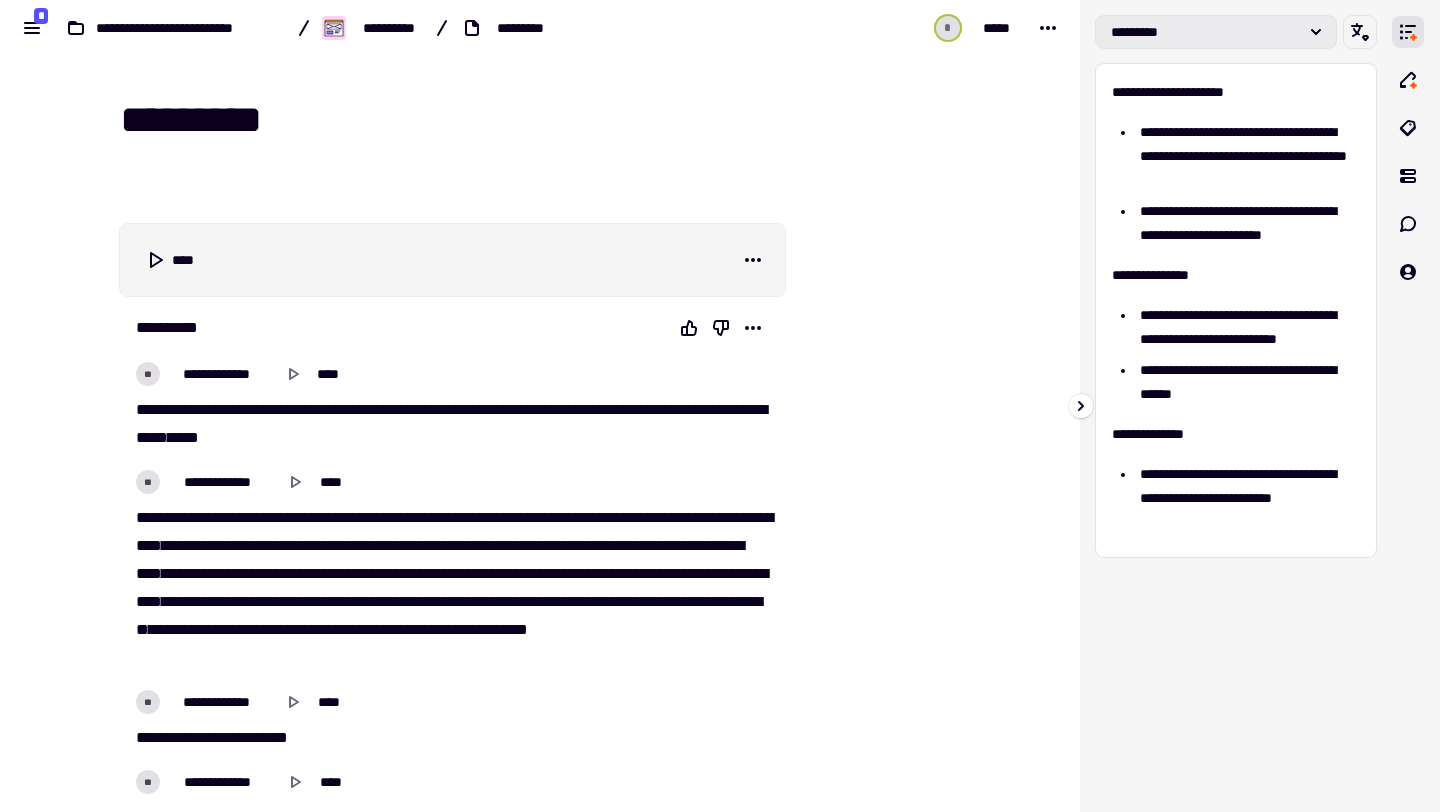 click 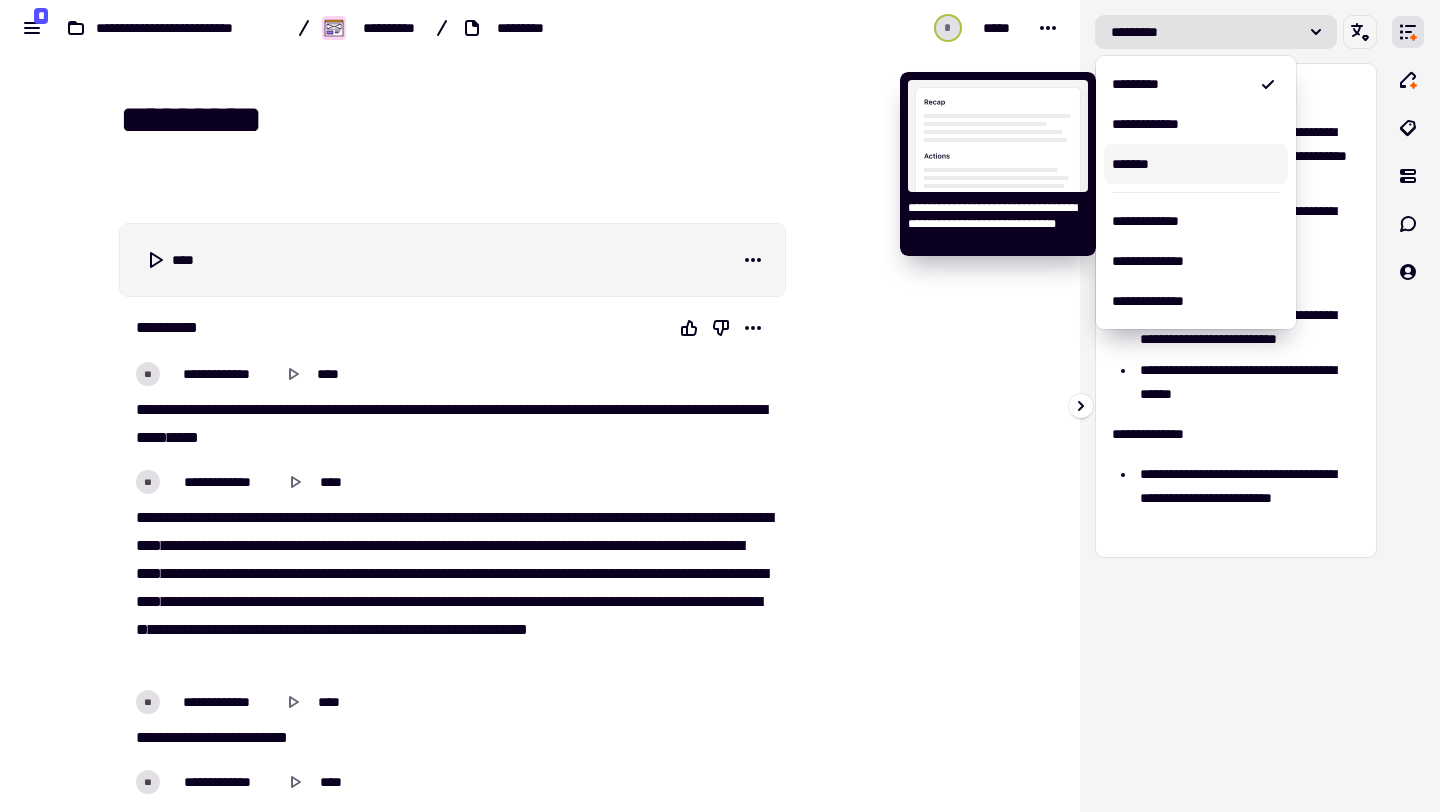 click on "*******" at bounding box center [1196, 164] 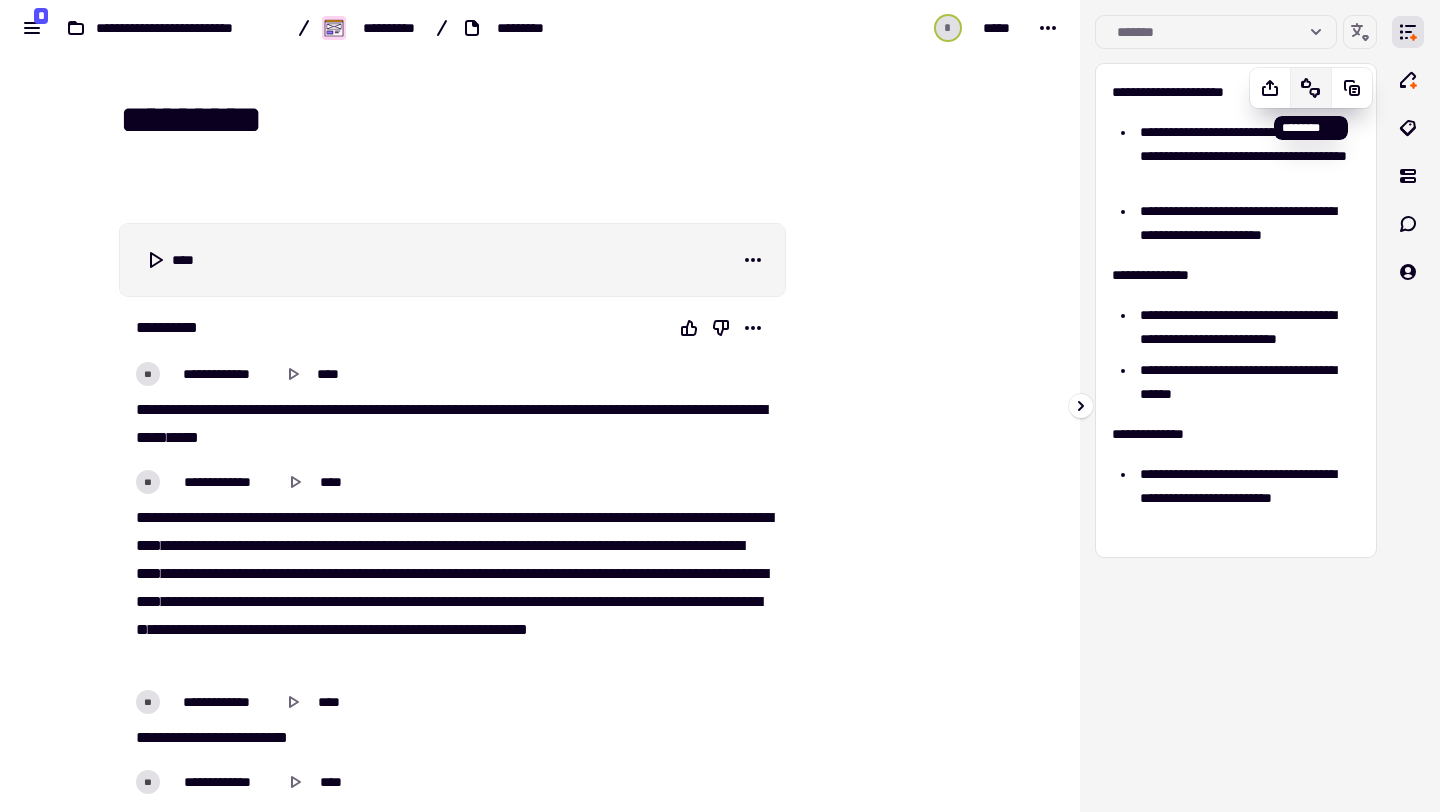 click 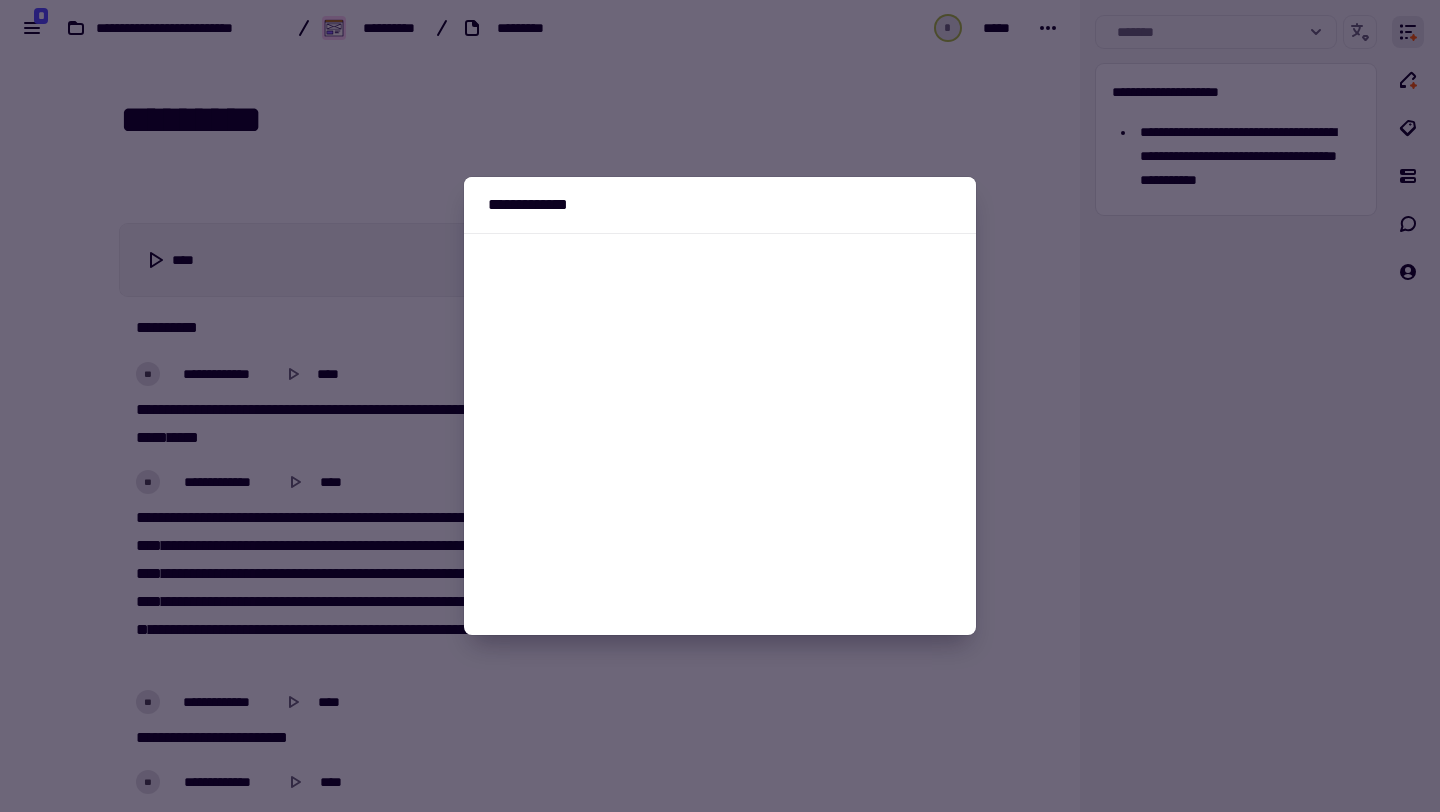 click at bounding box center (720, 406) 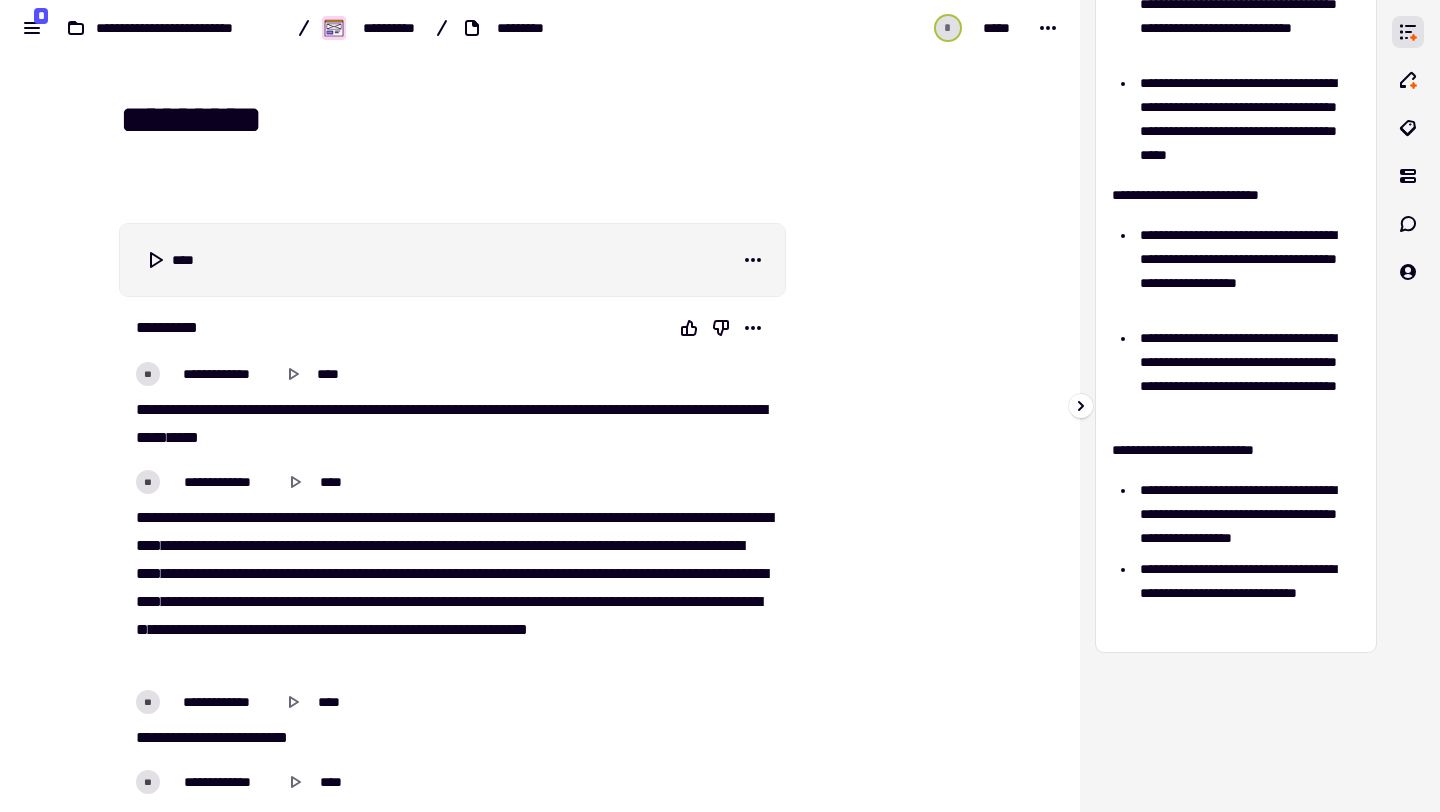 scroll, scrollTop: 199, scrollLeft: 0, axis: vertical 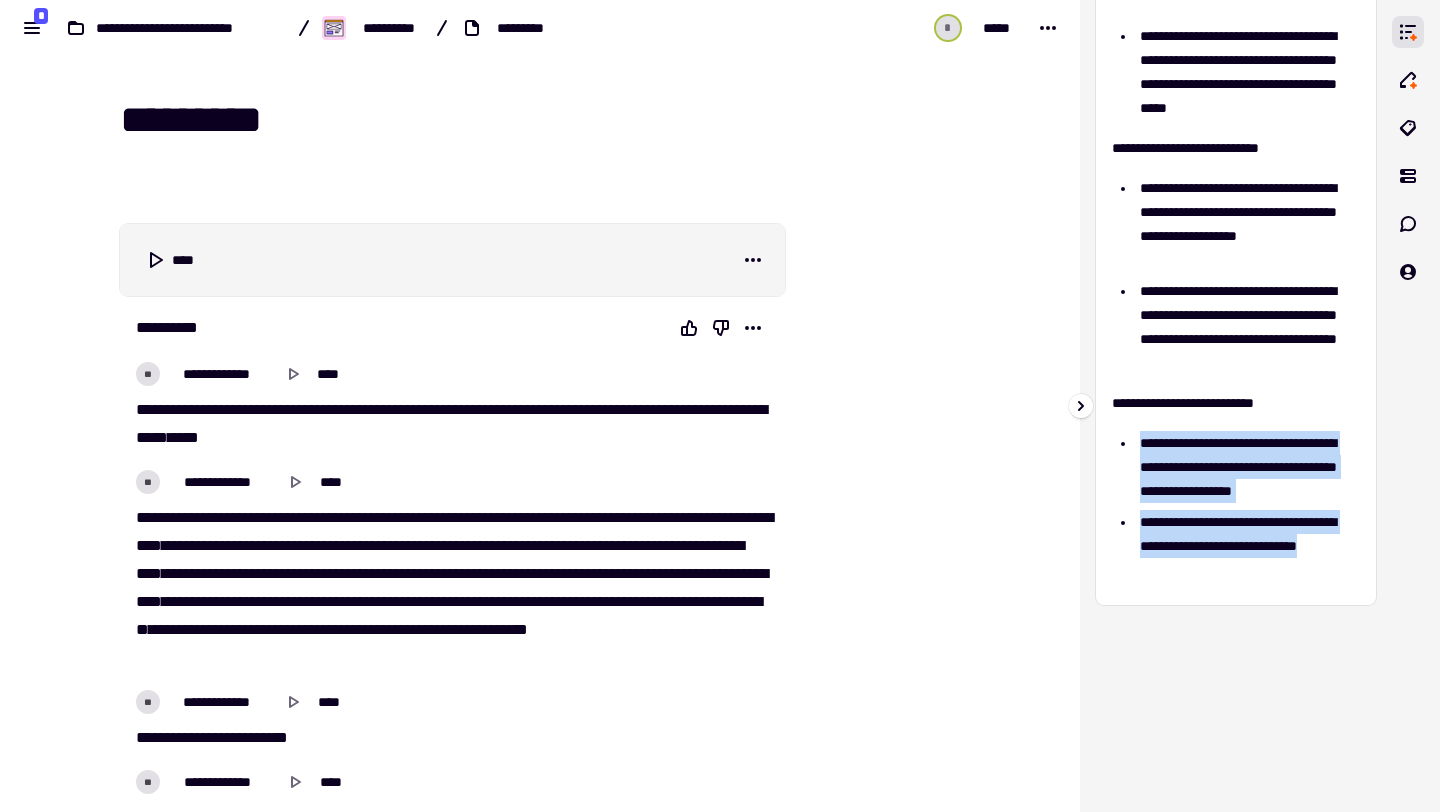 drag, startPoint x: 1211, startPoint y: 563, endPoint x: 1105, endPoint y: 418, distance: 179.61348 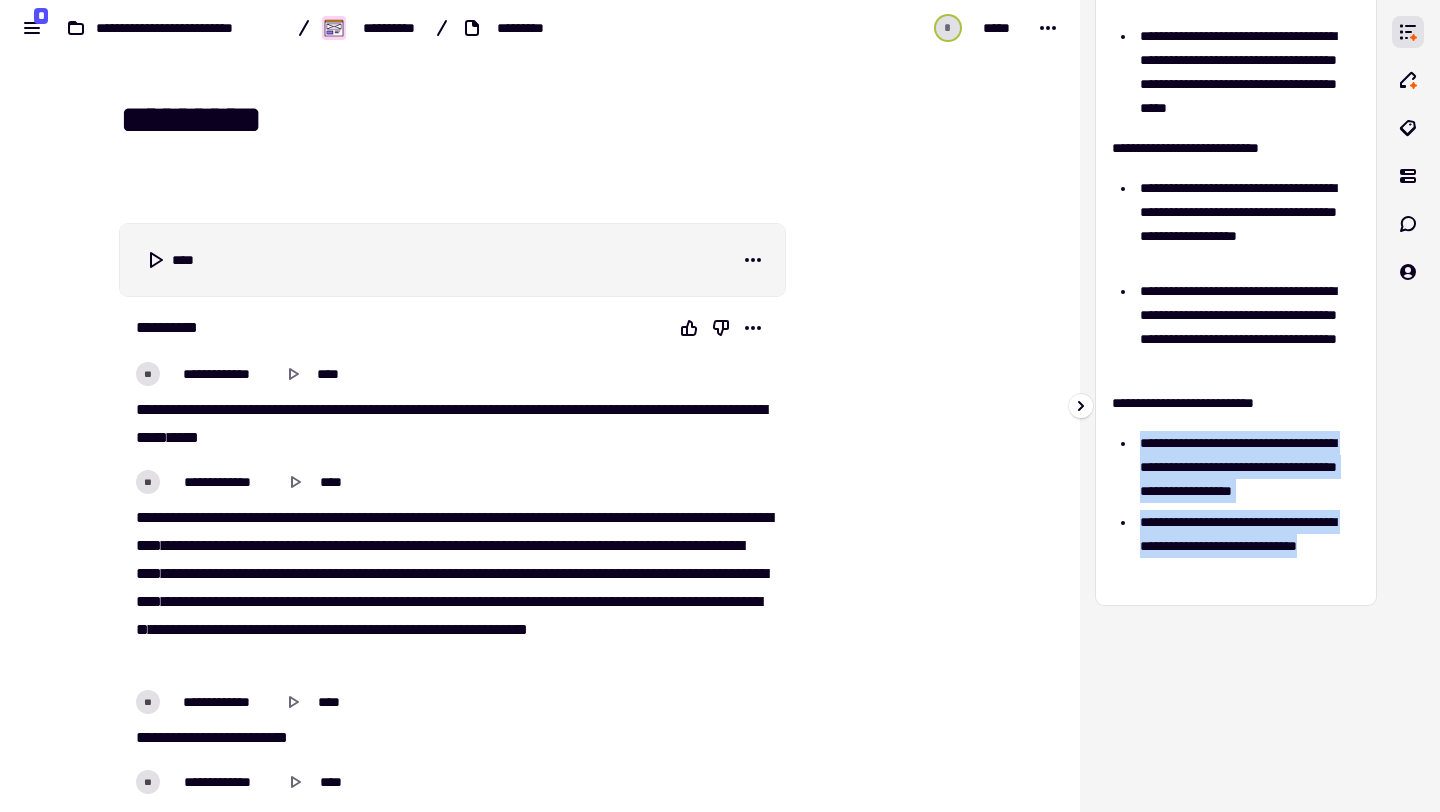 click on "**********" at bounding box center [1236, 235] 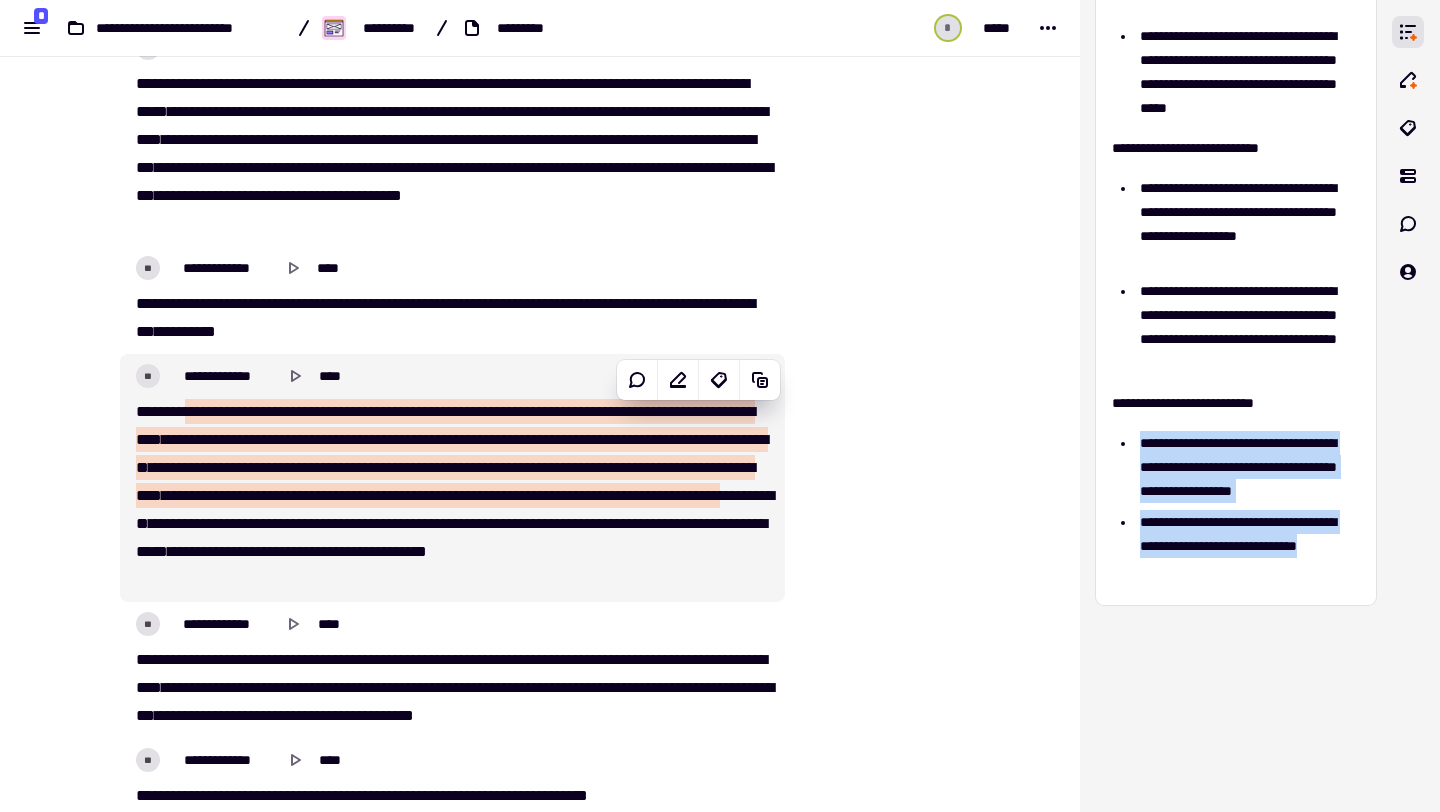 scroll, scrollTop: 1054, scrollLeft: 0, axis: vertical 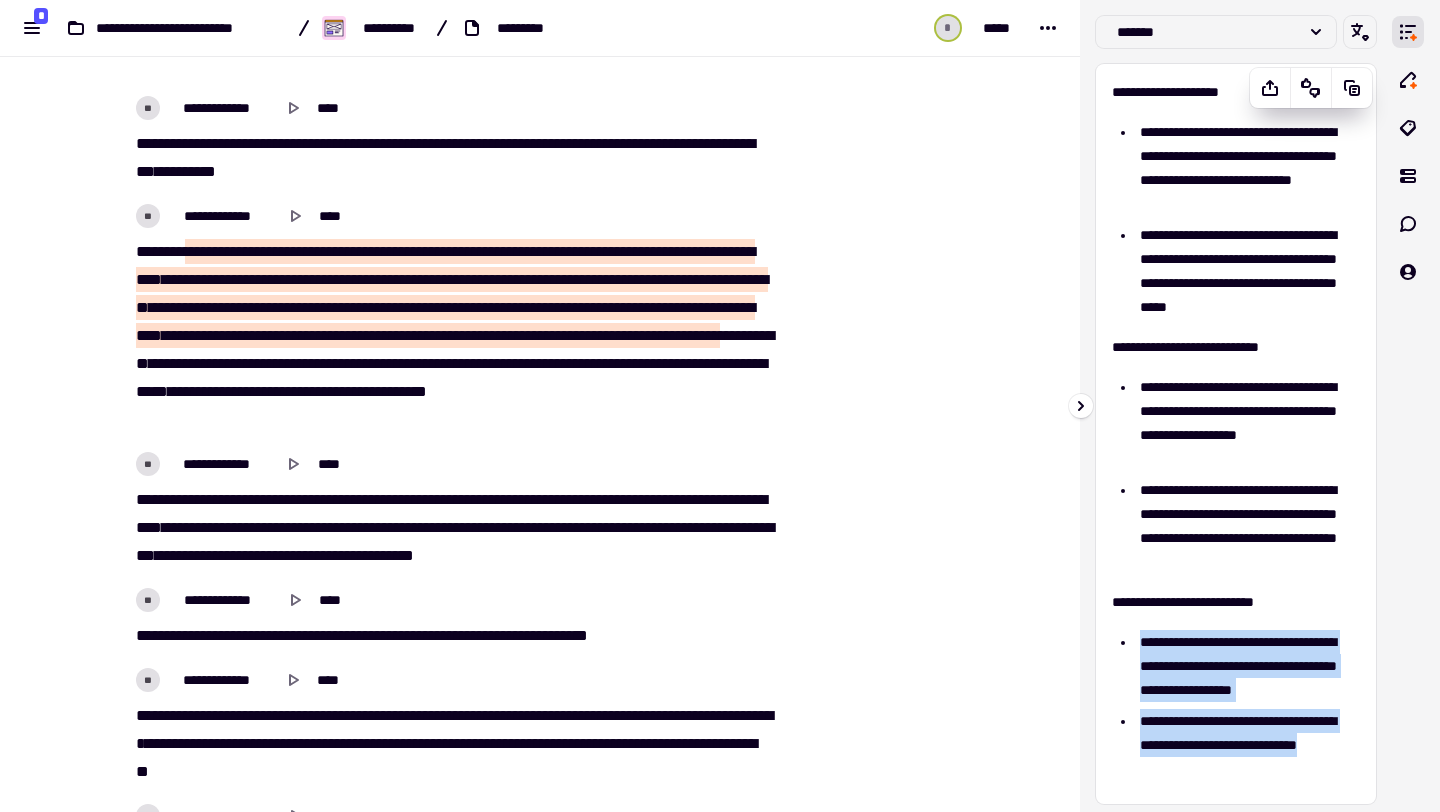 click on "**********" at bounding box center (1247, 666) 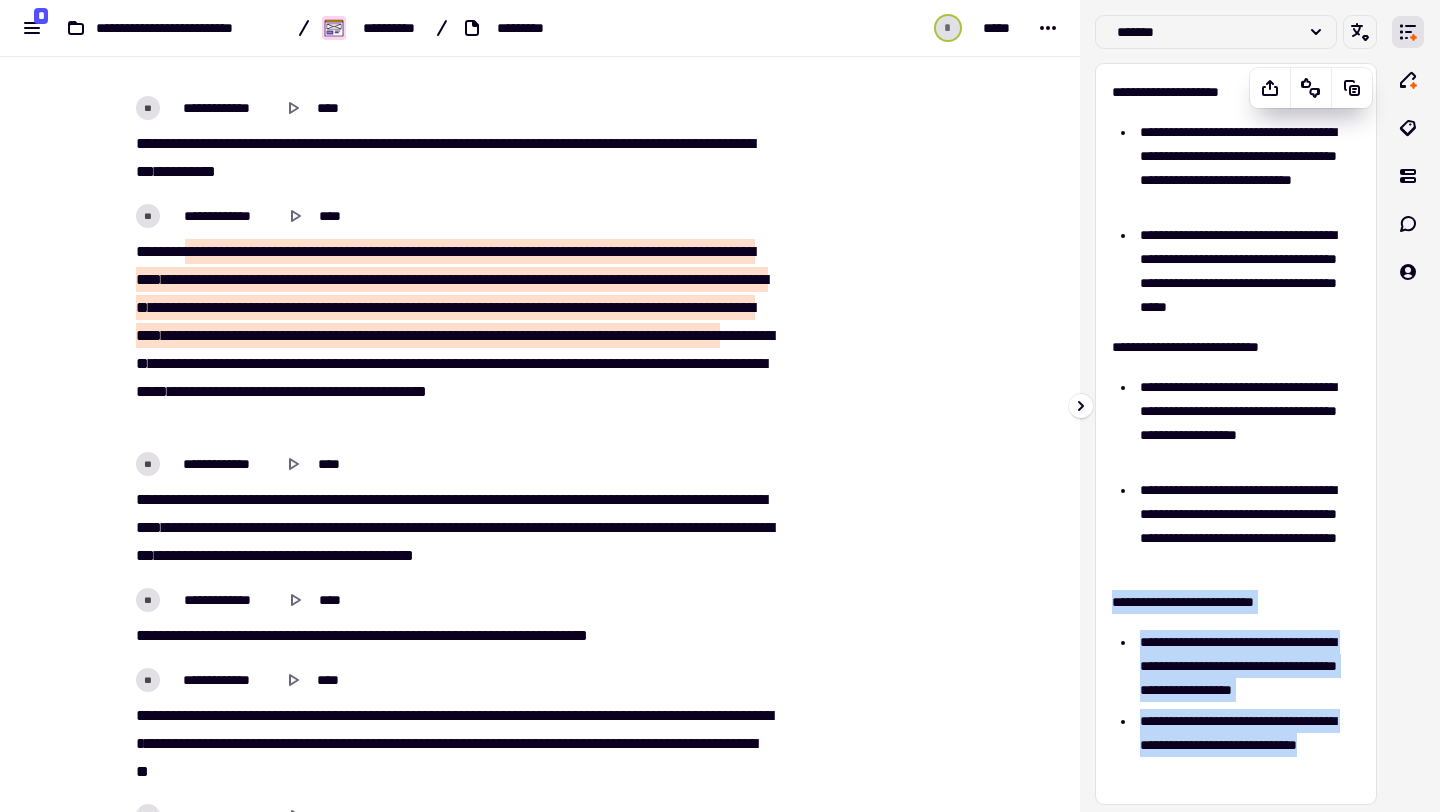 drag, startPoint x: 1202, startPoint y: 773, endPoint x: 1106, endPoint y: 607, distance: 191.76027 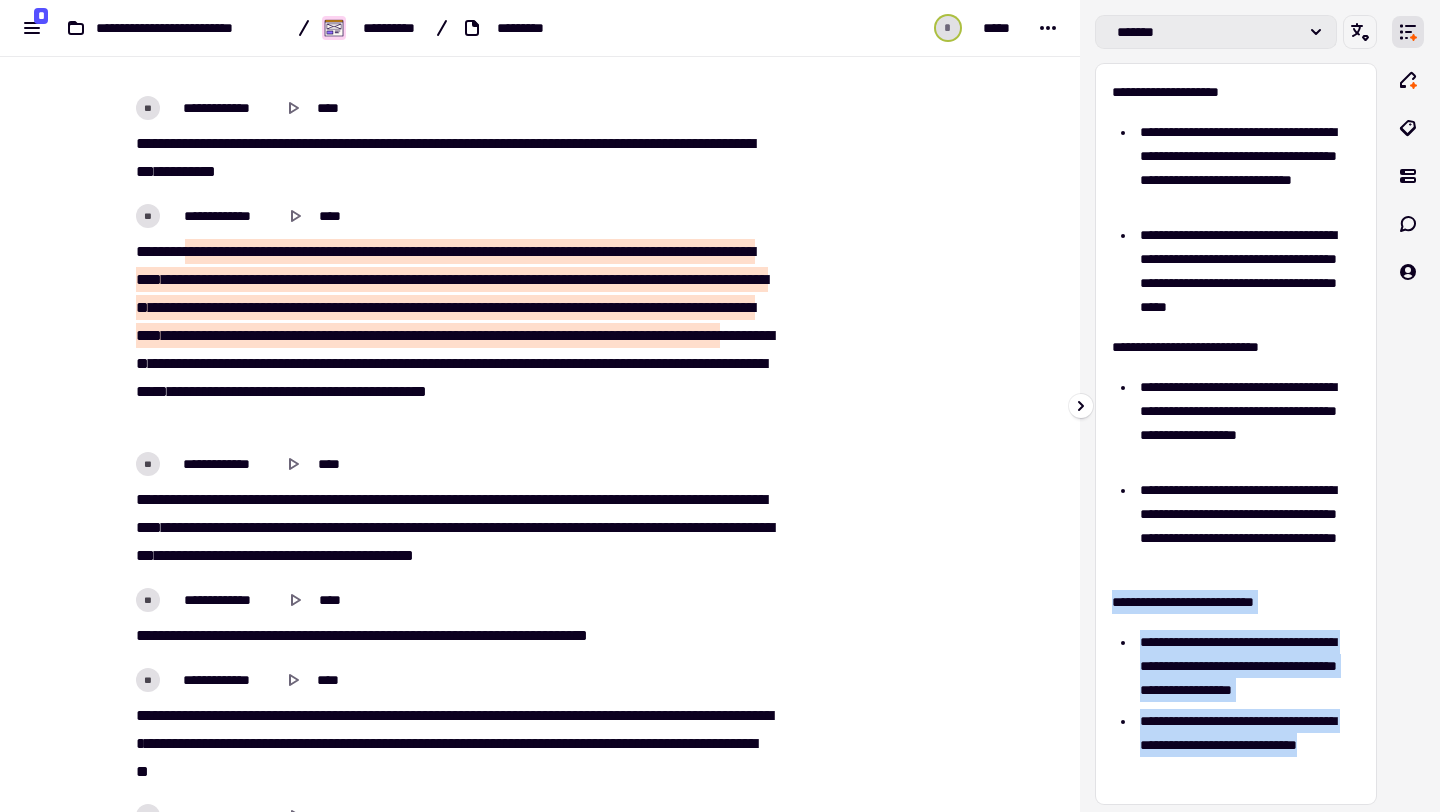 click on "*******" 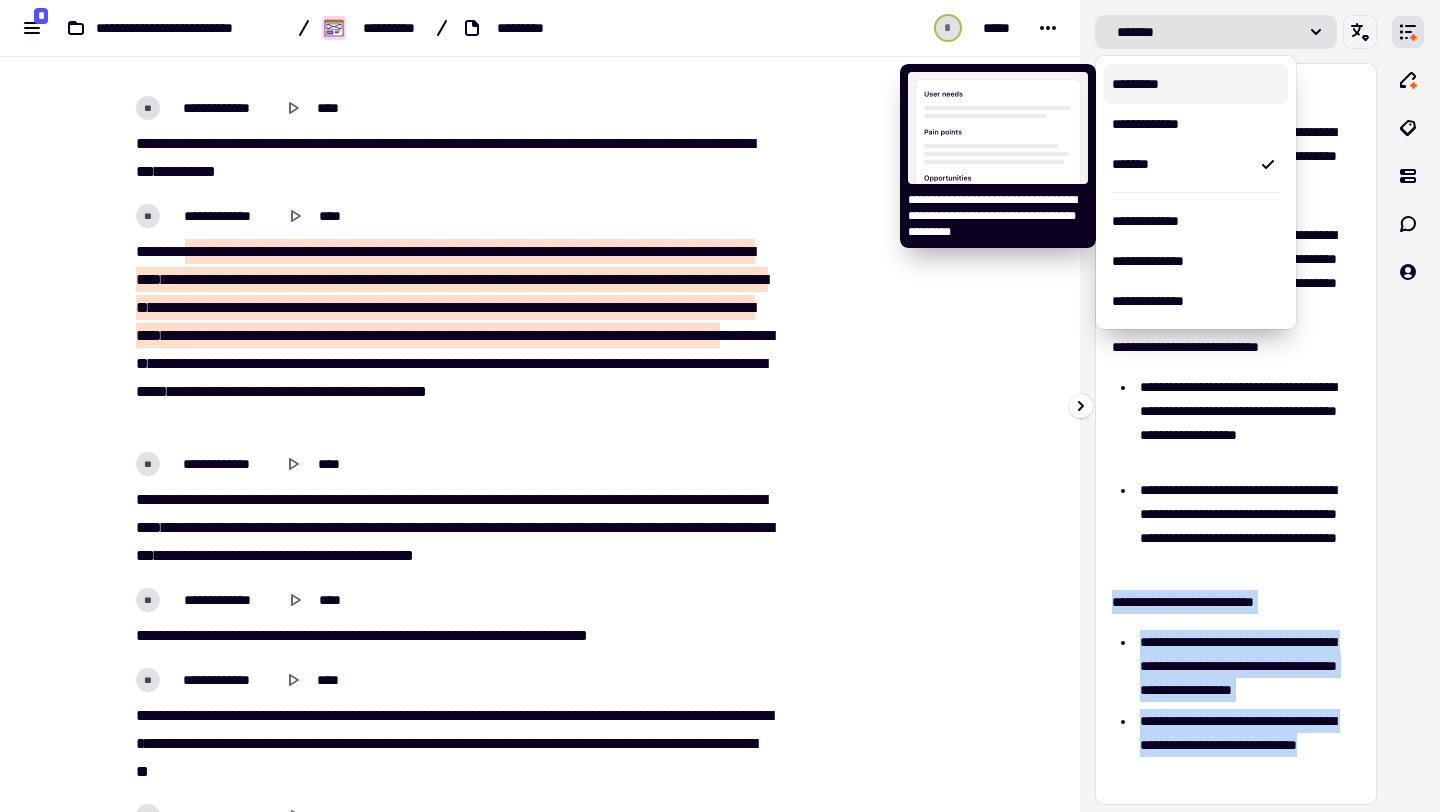 click on "*********" at bounding box center (1196, 84) 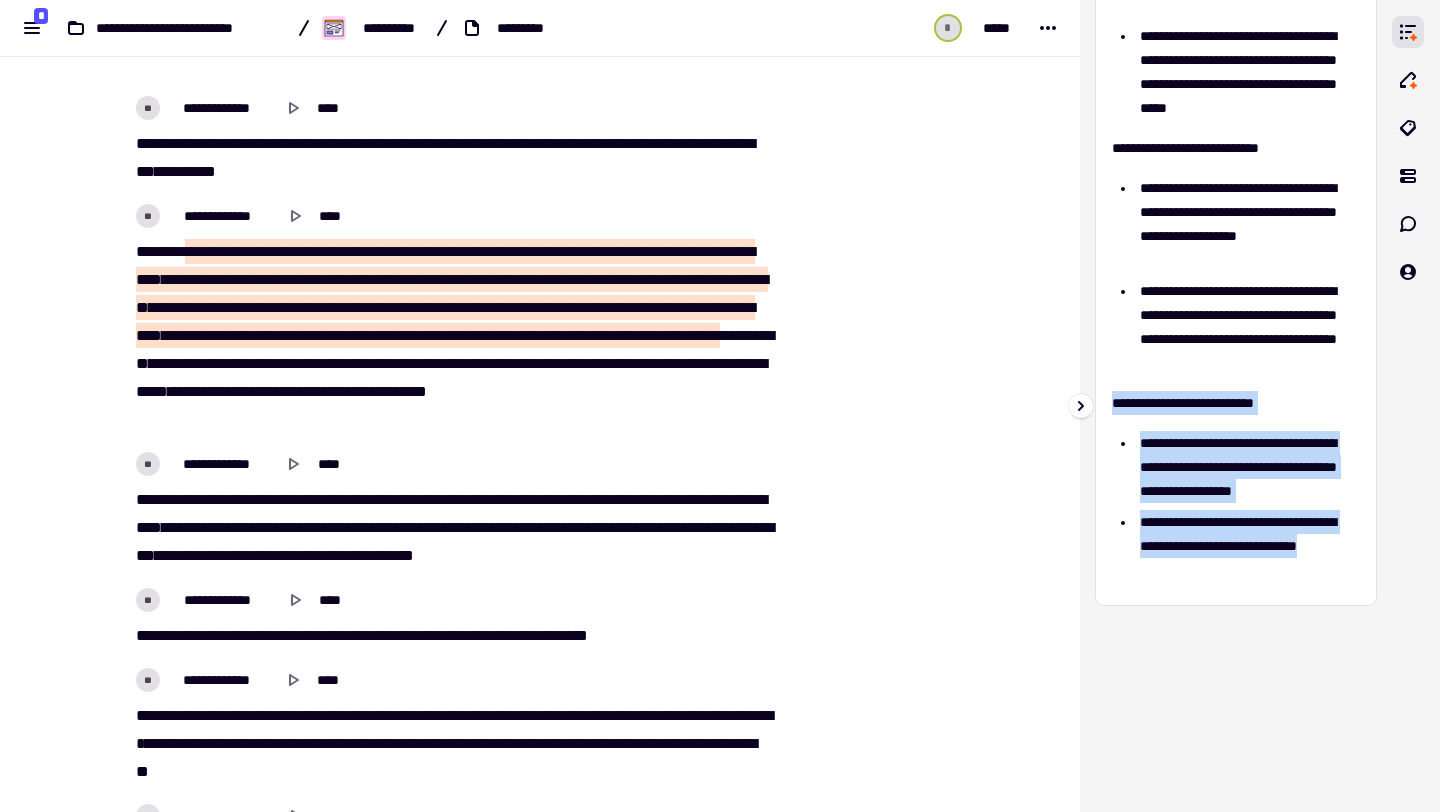 scroll, scrollTop: 0, scrollLeft: 0, axis: both 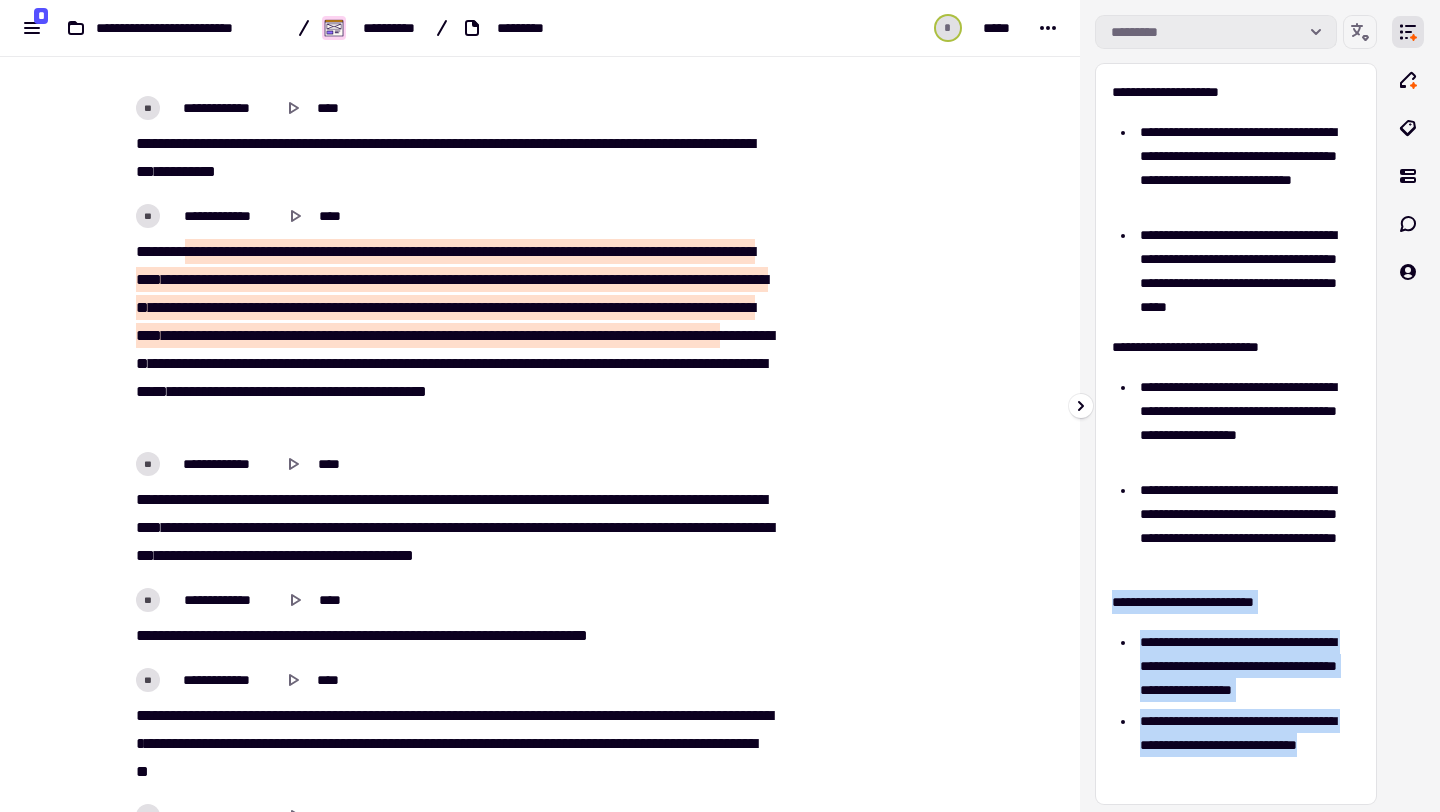 click 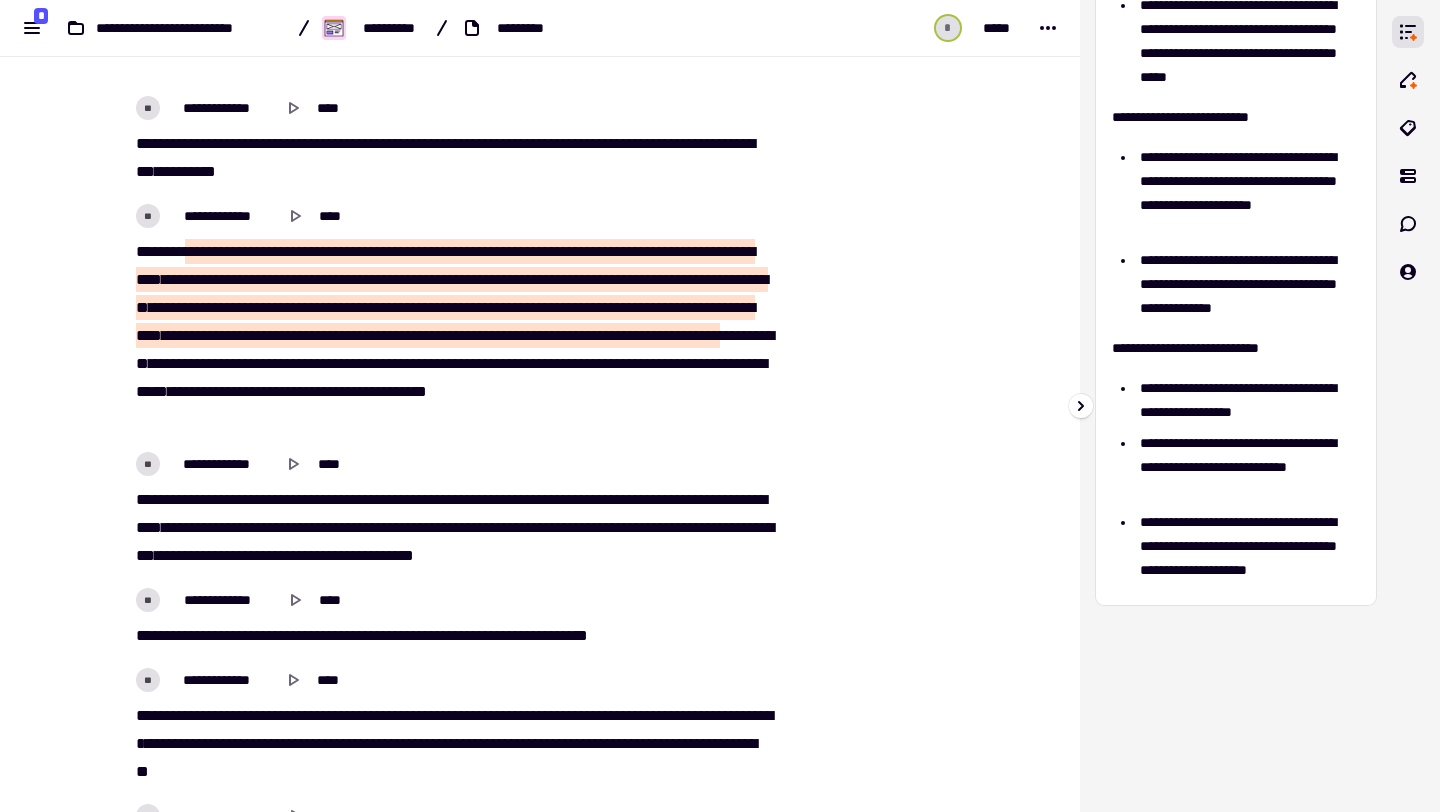 scroll, scrollTop: 232, scrollLeft: 0, axis: vertical 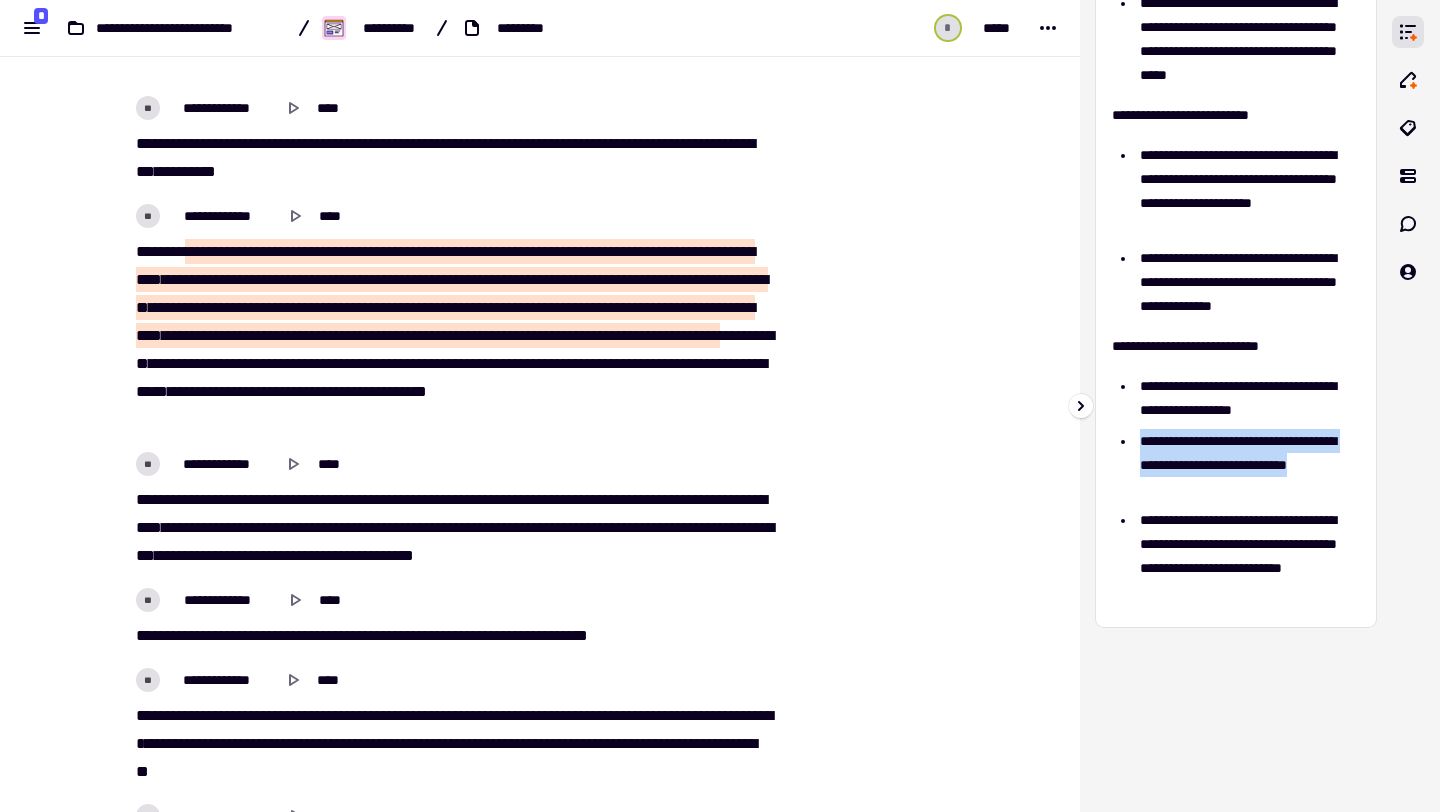 drag, startPoint x: 1184, startPoint y: 491, endPoint x: 1137, endPoint y: 436, distance: 72.34639 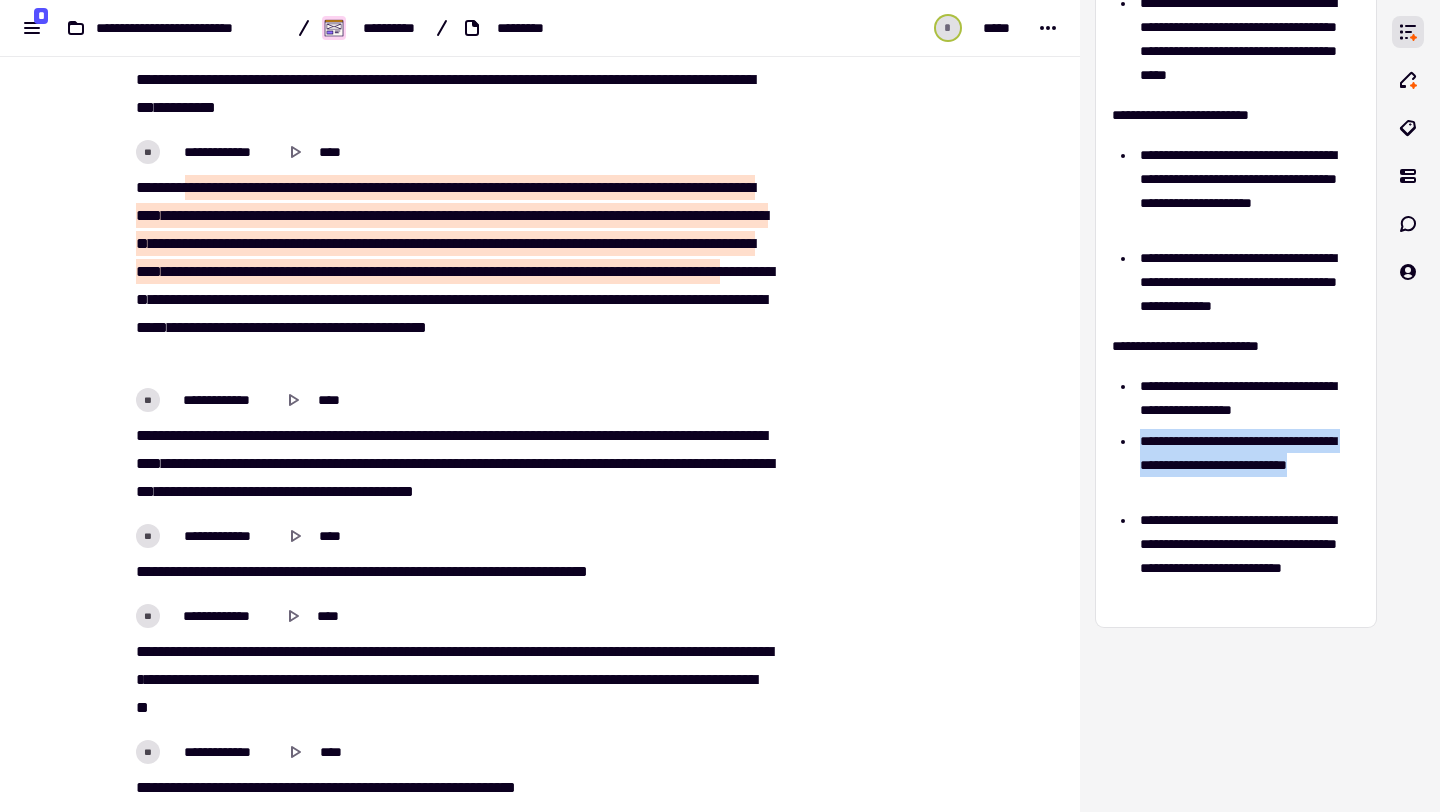 scroll, scrollTop: 1121, scrollLeft: 0, axis: vertical 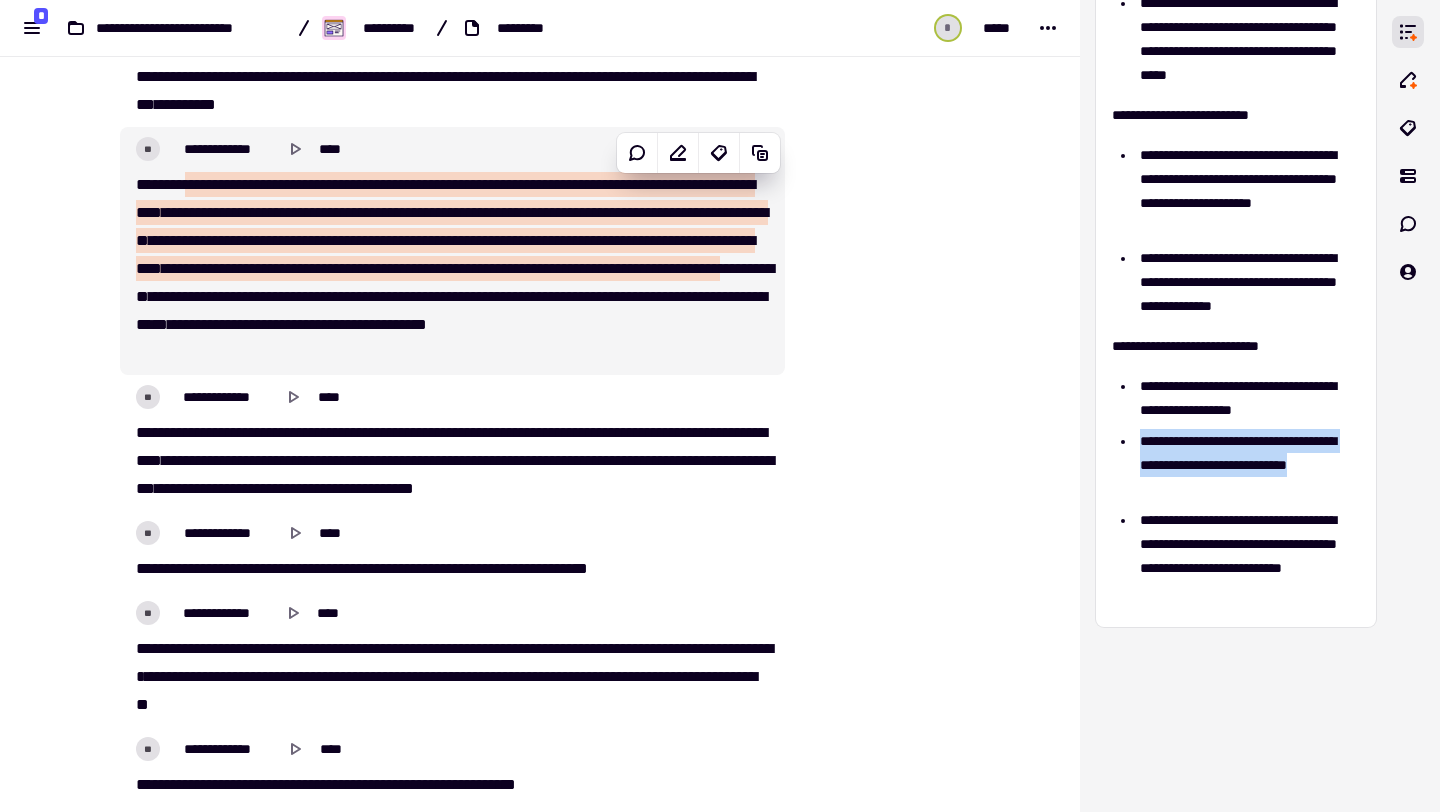 click on "****" at bounding box center [336, 212] 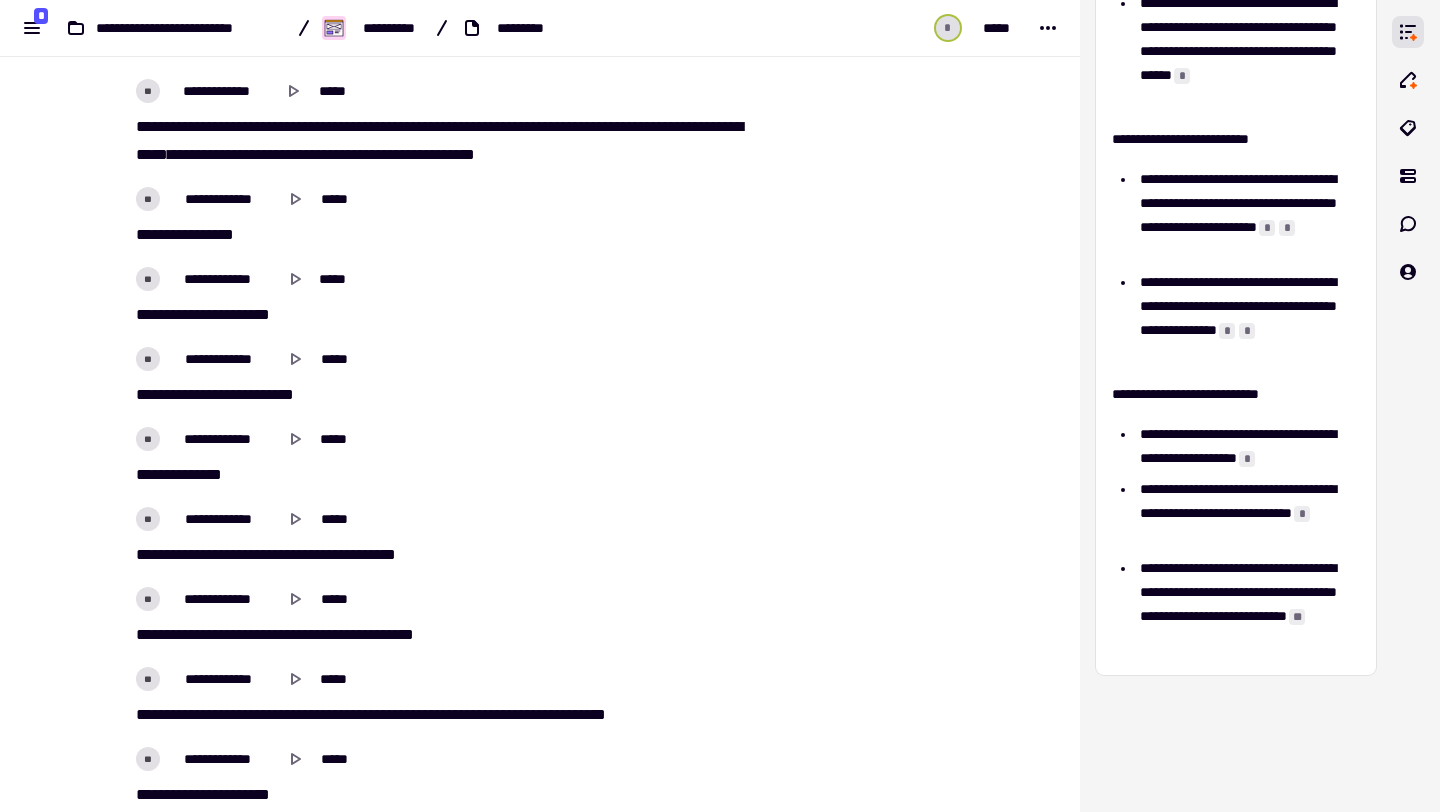 scroll, scrollTop: 10041, scrollLeft: 0, axis: vertical 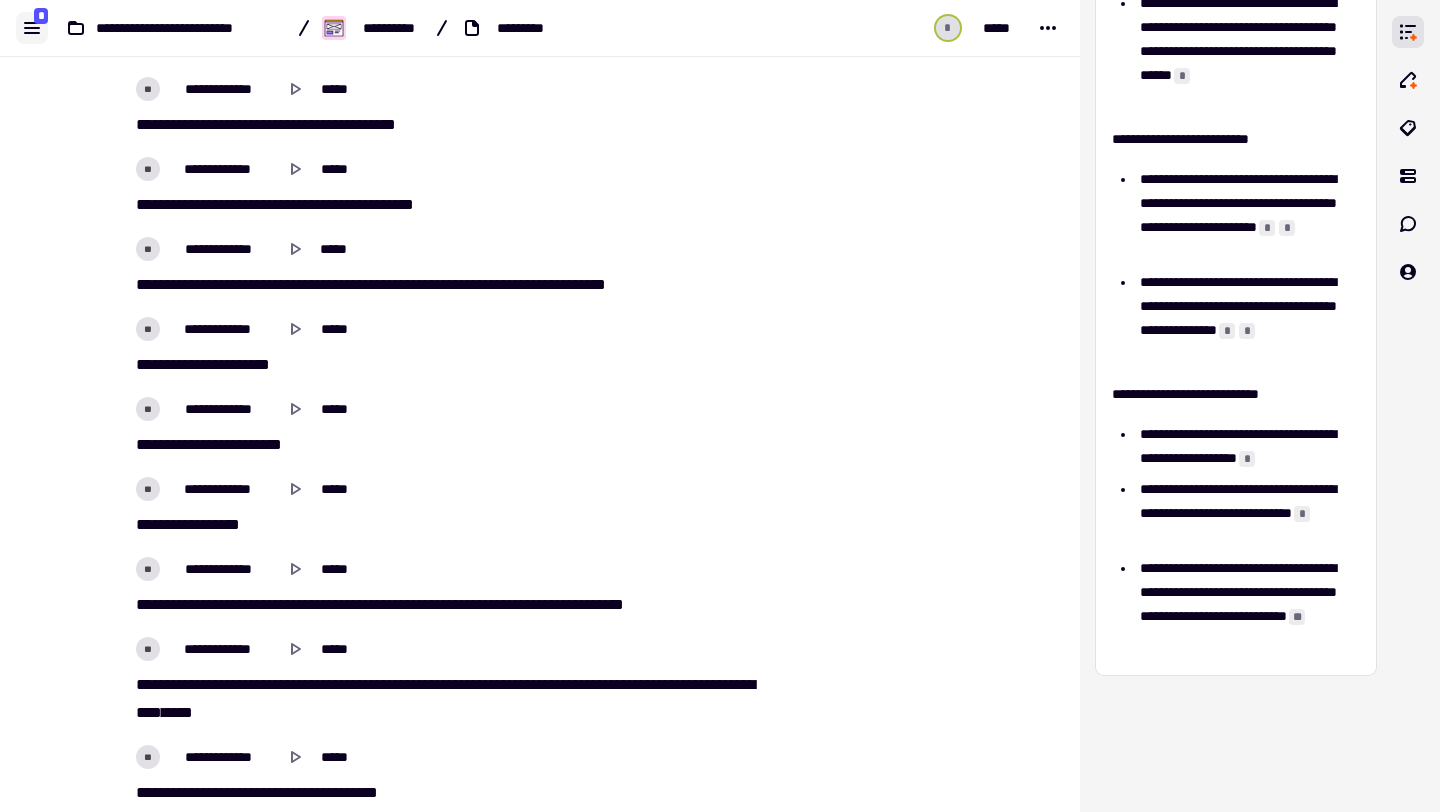 click 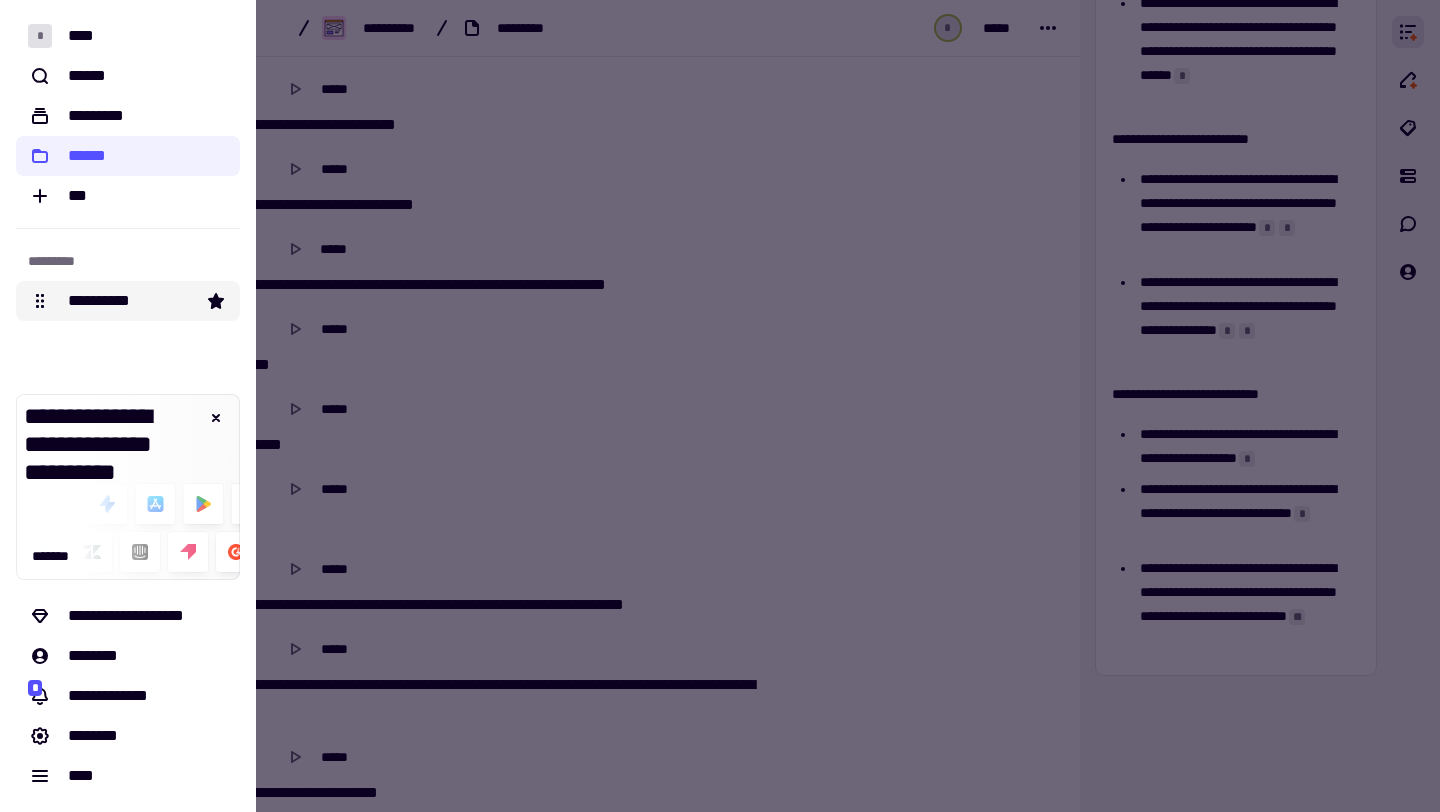 click on "**********" 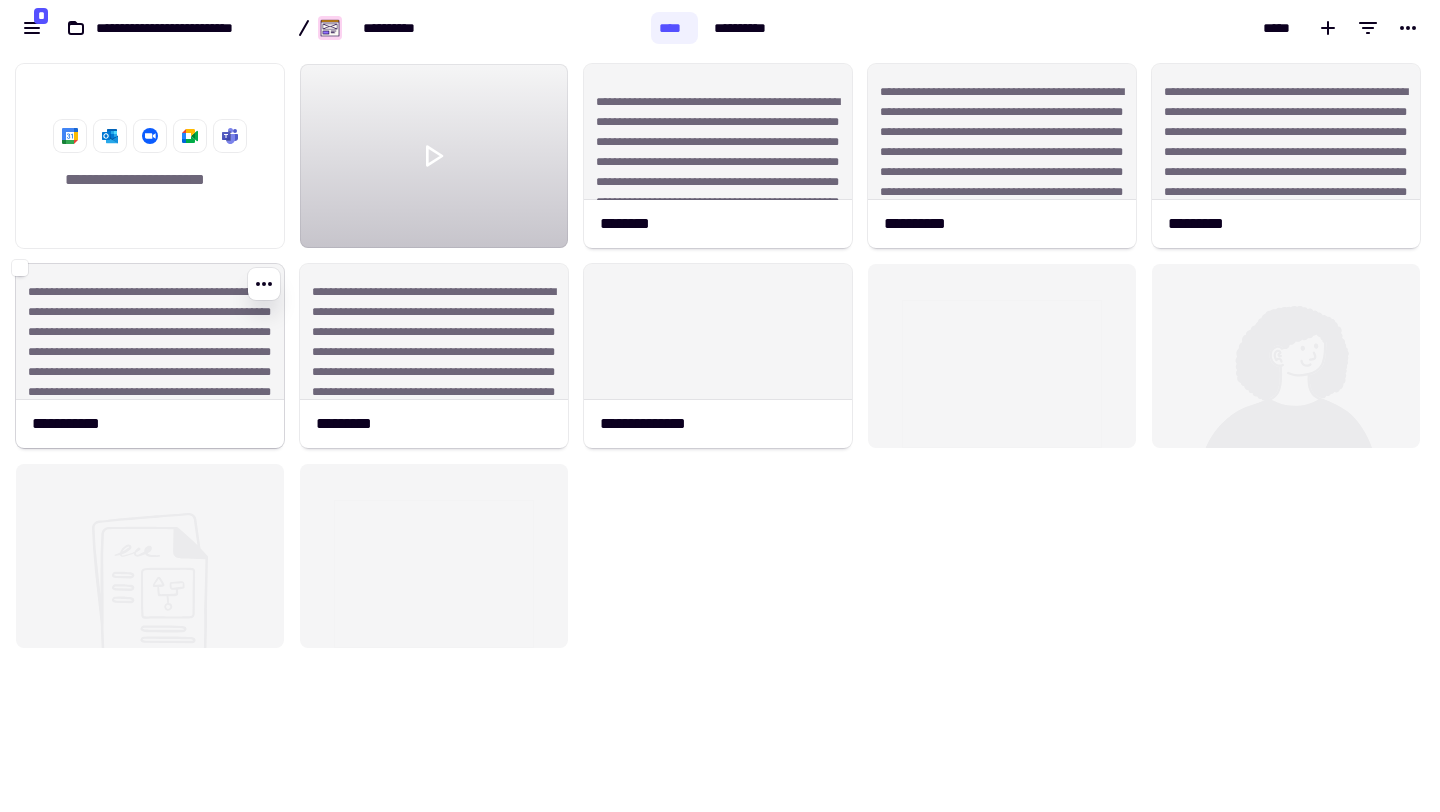 scroll, scrollTop: 1, scrollLeft: 1, axis: both 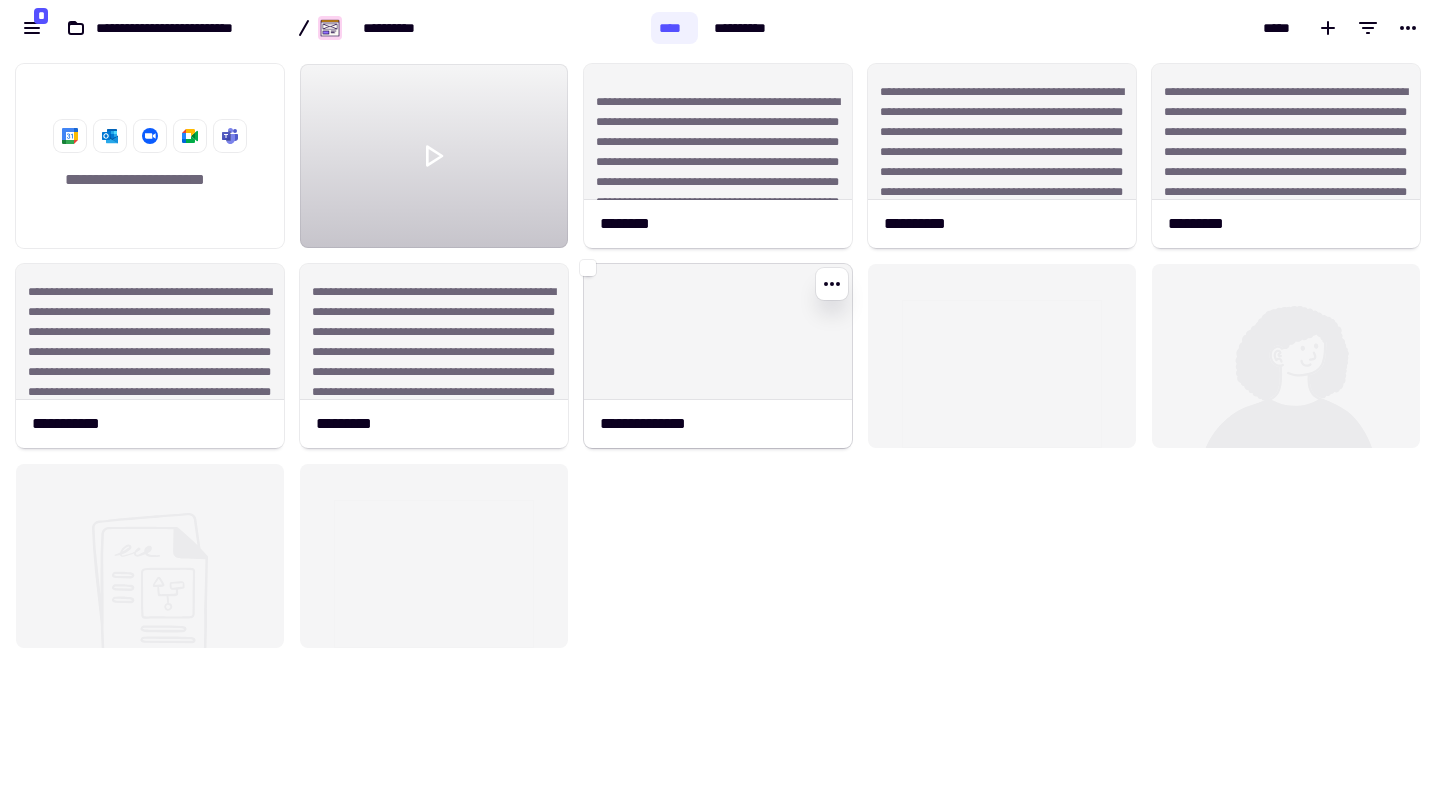 click 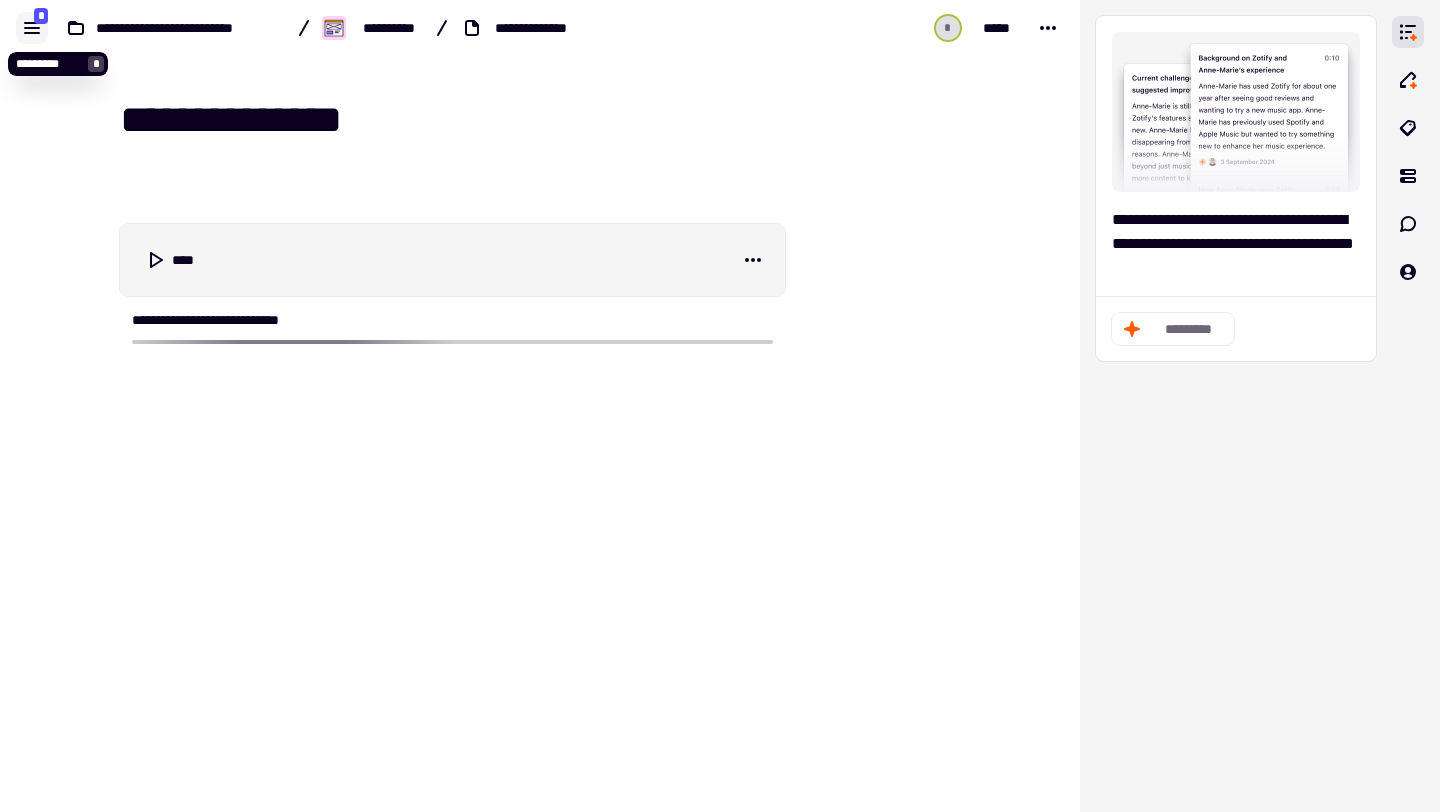 click 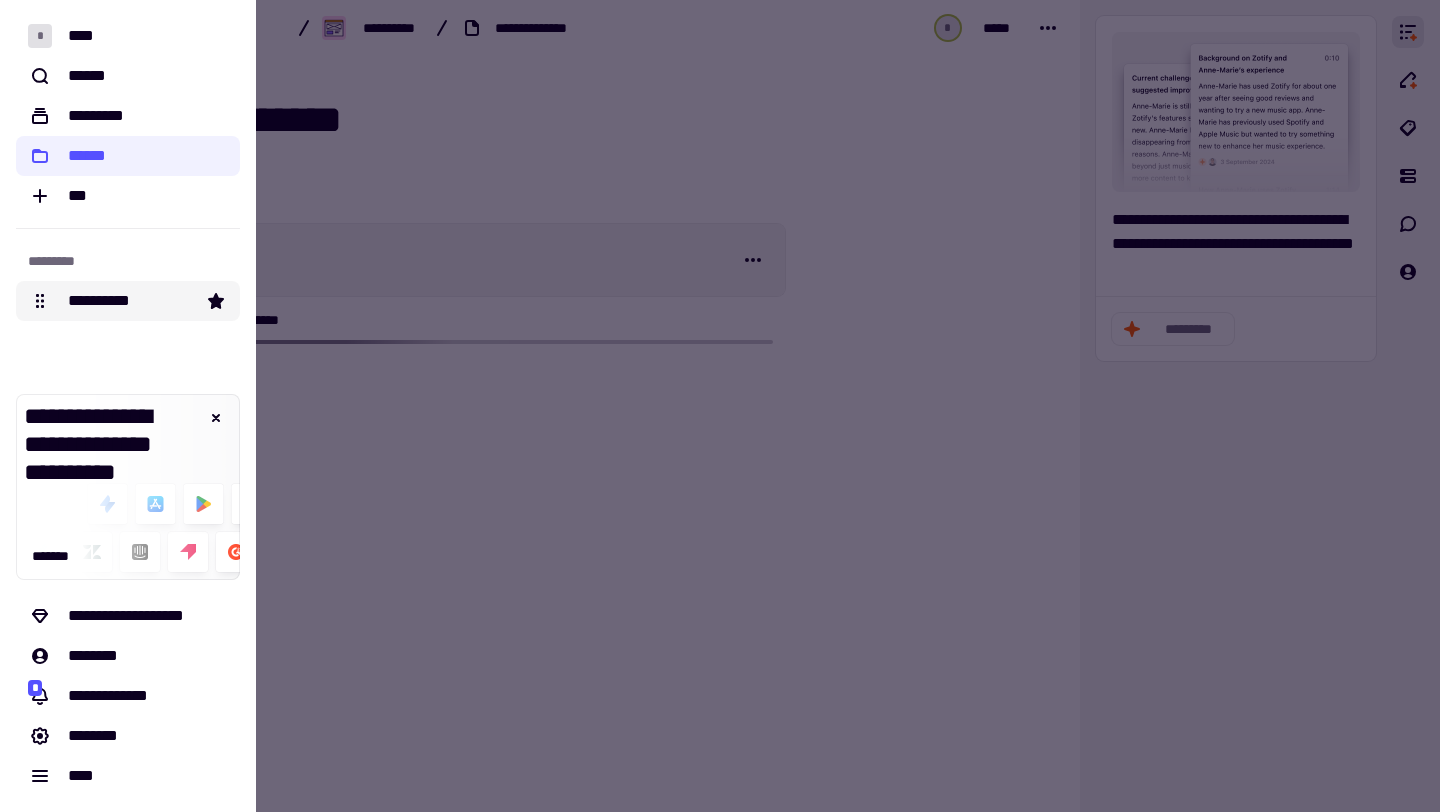 click on "**********" 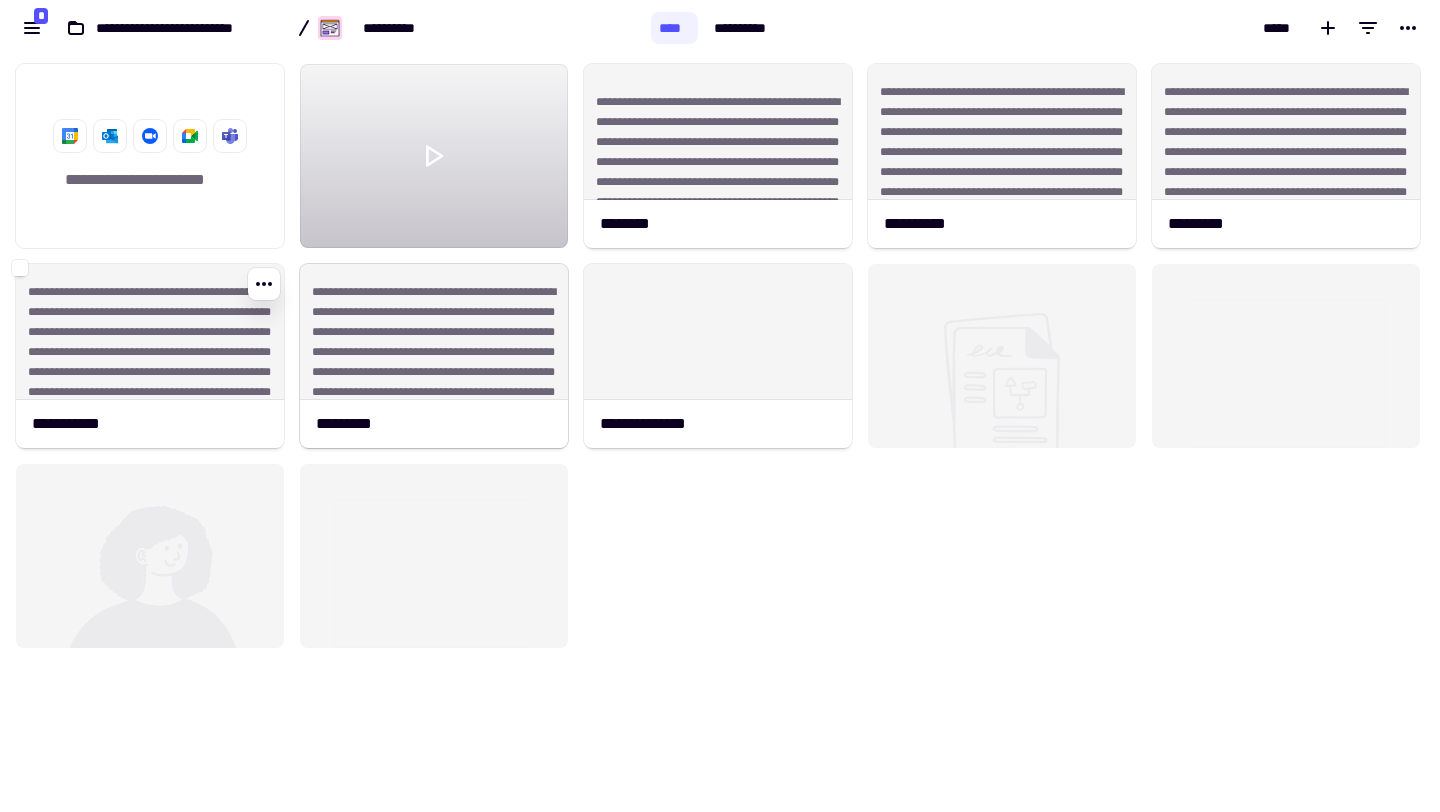 scroll, scrollTop: 1, scrollLeft: 1, axis: both 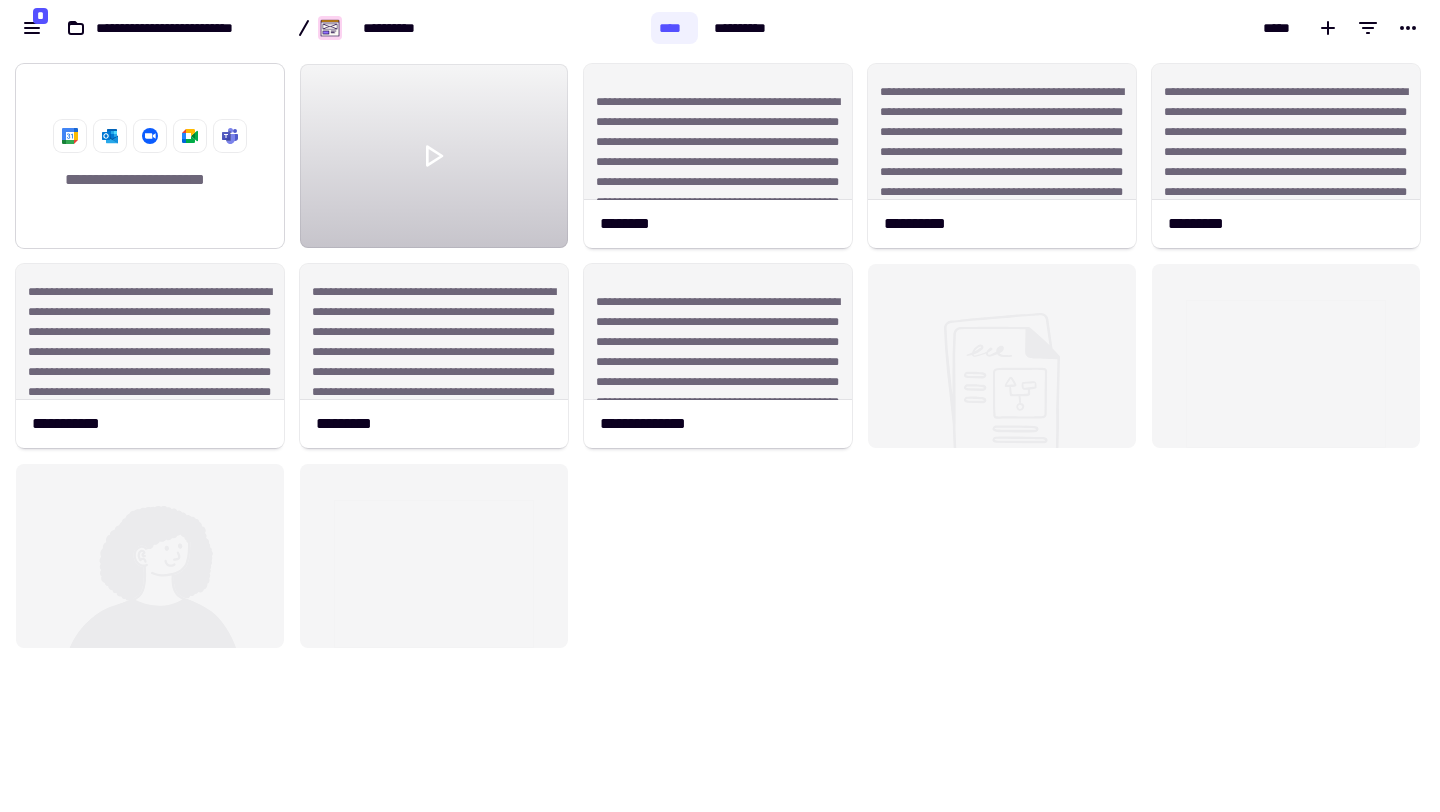 click 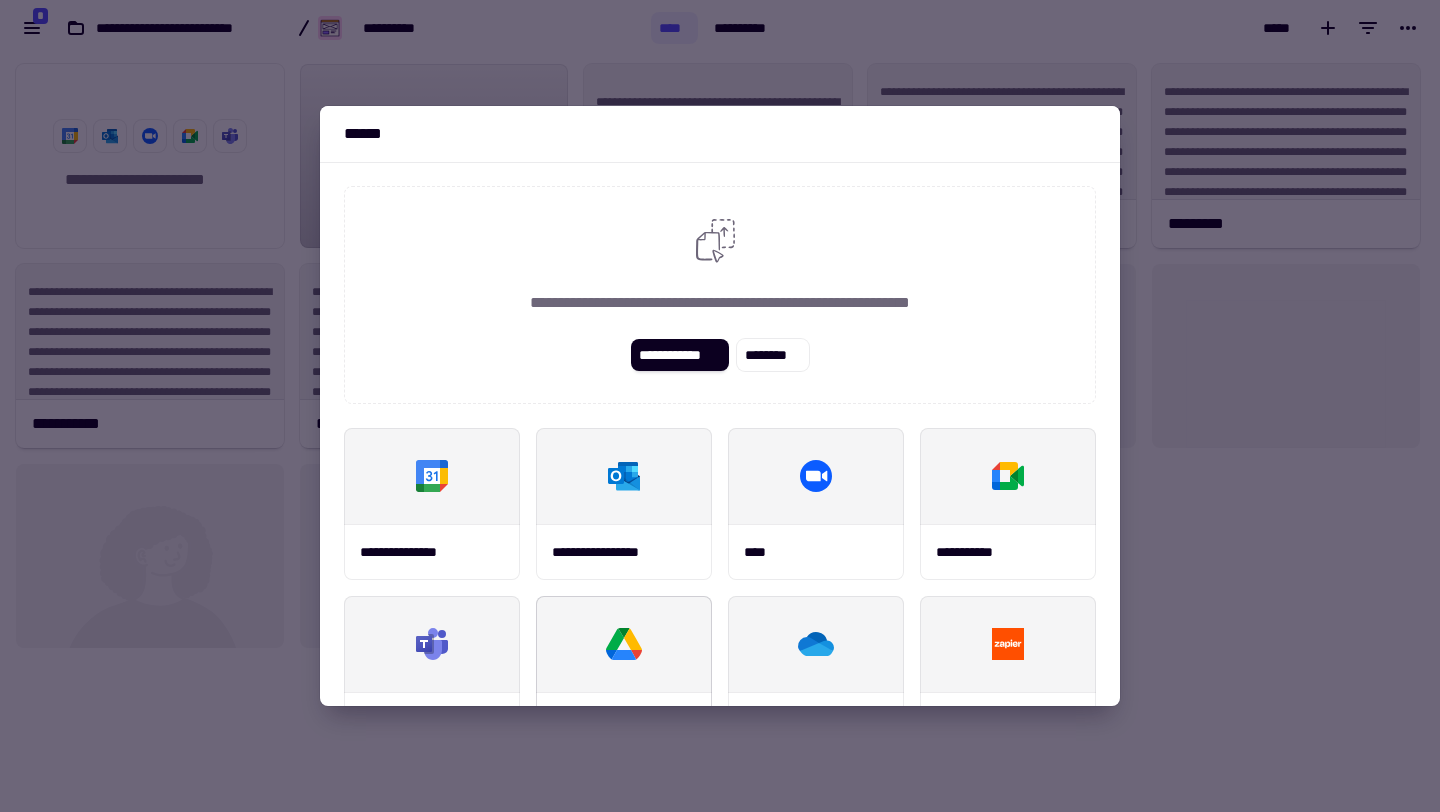 click 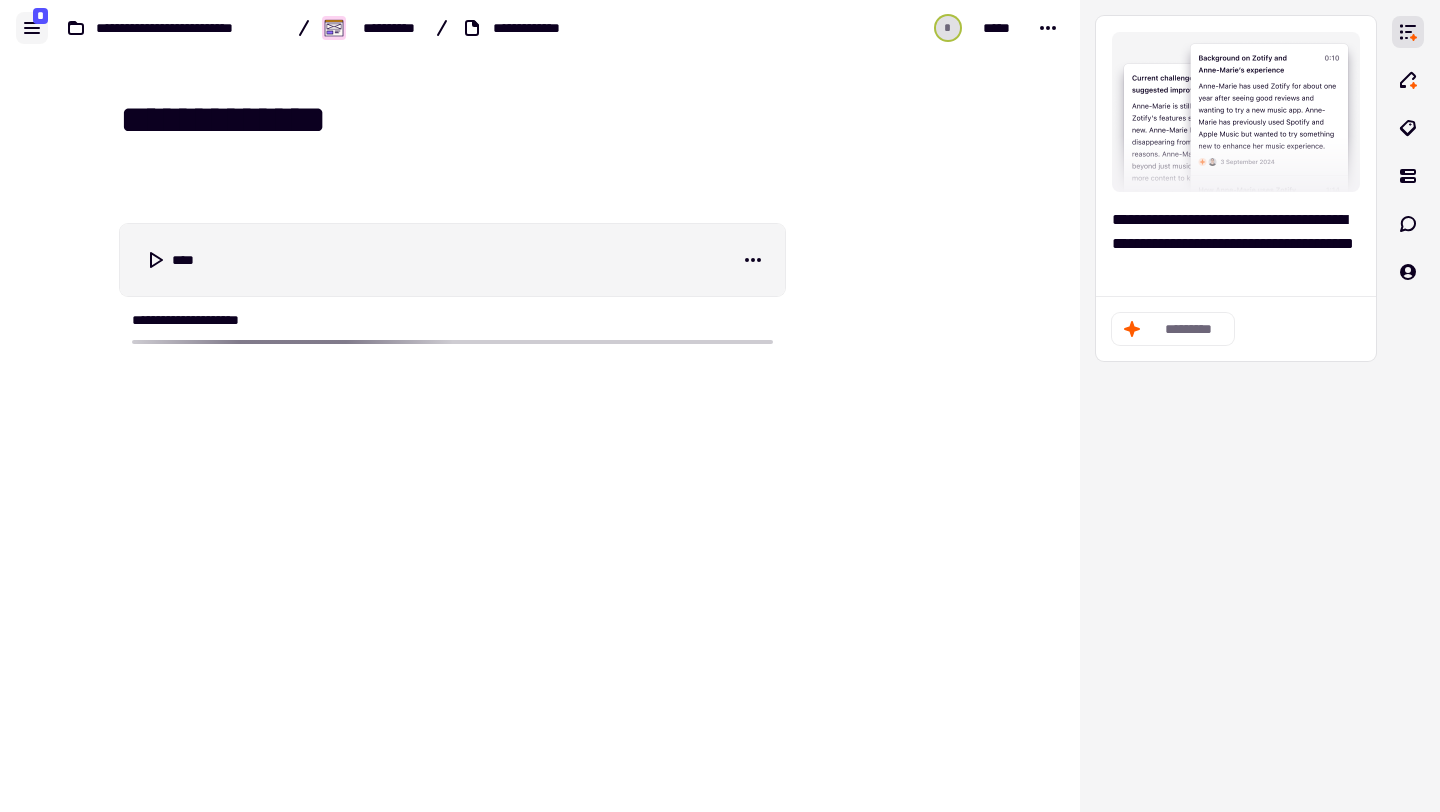 click 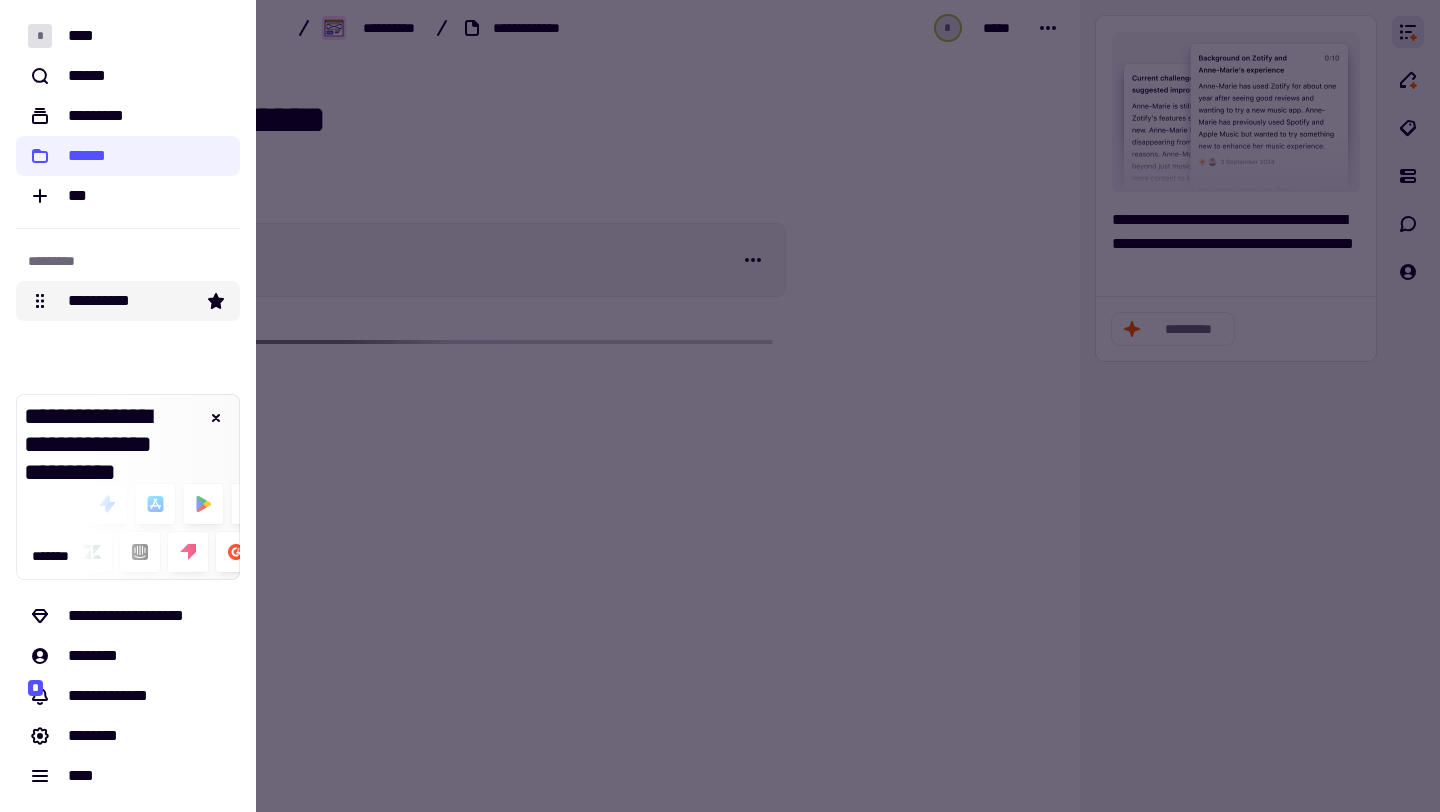 click on "**********" 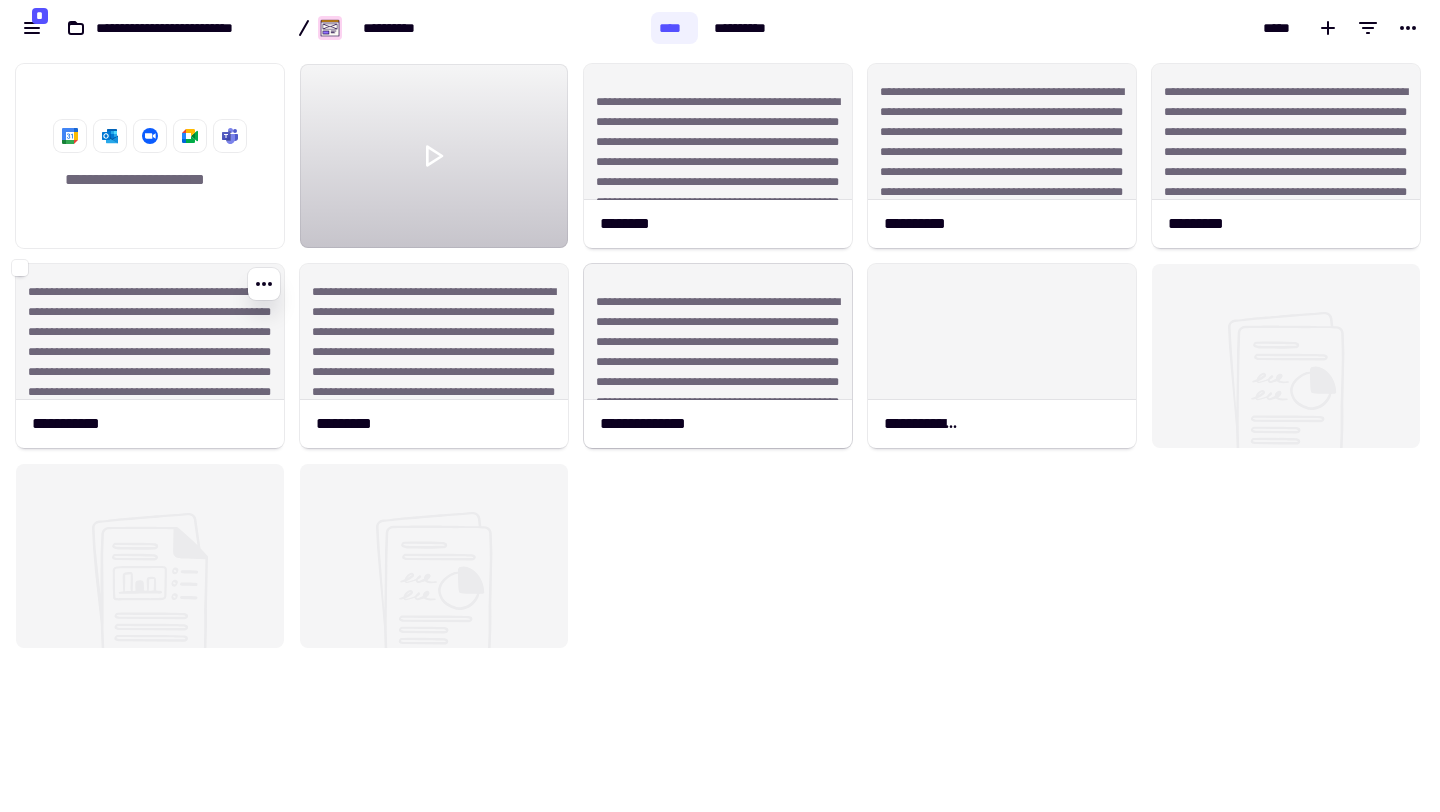 scroll, scrollTop: 1, scrollLeft: 1, axis: both 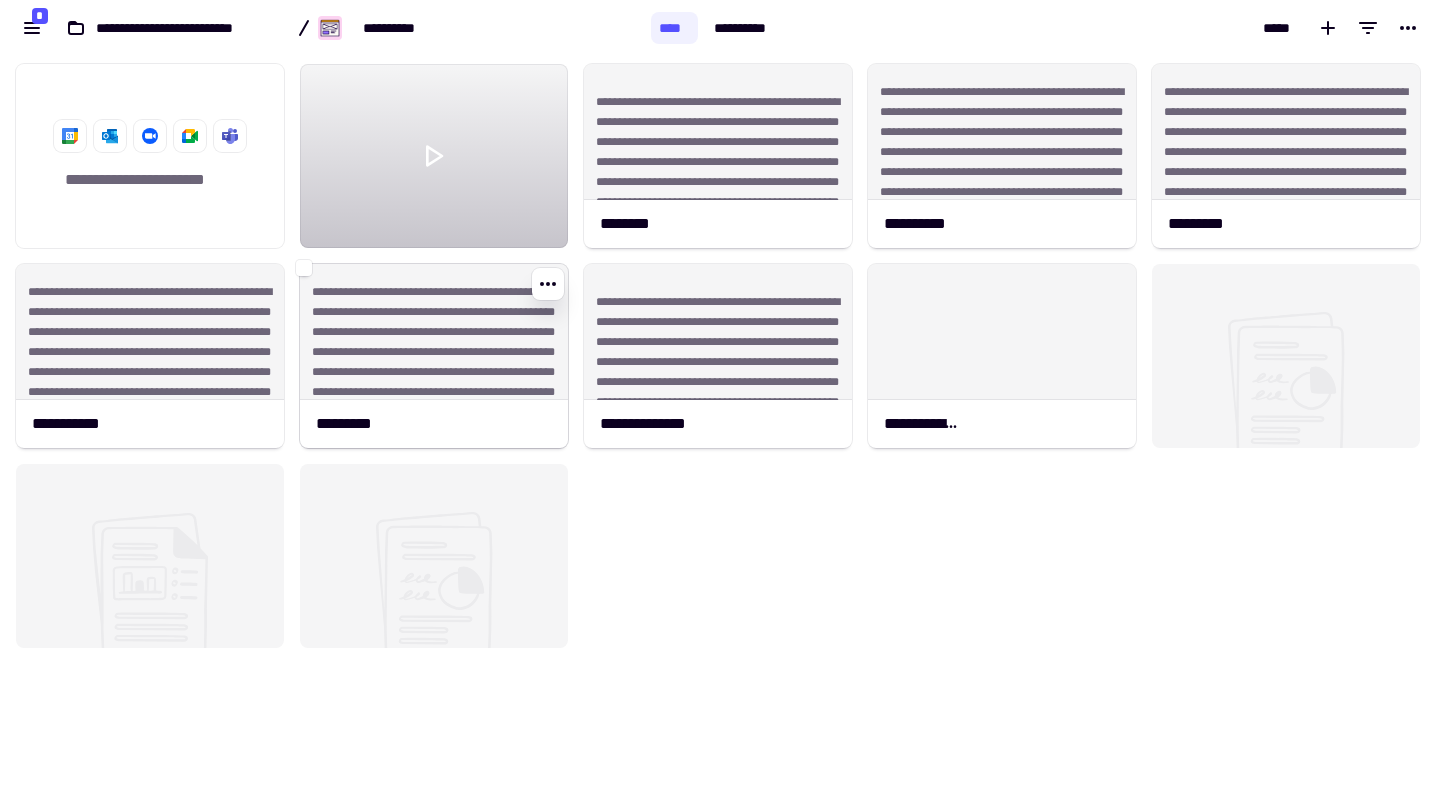 click on "**********" 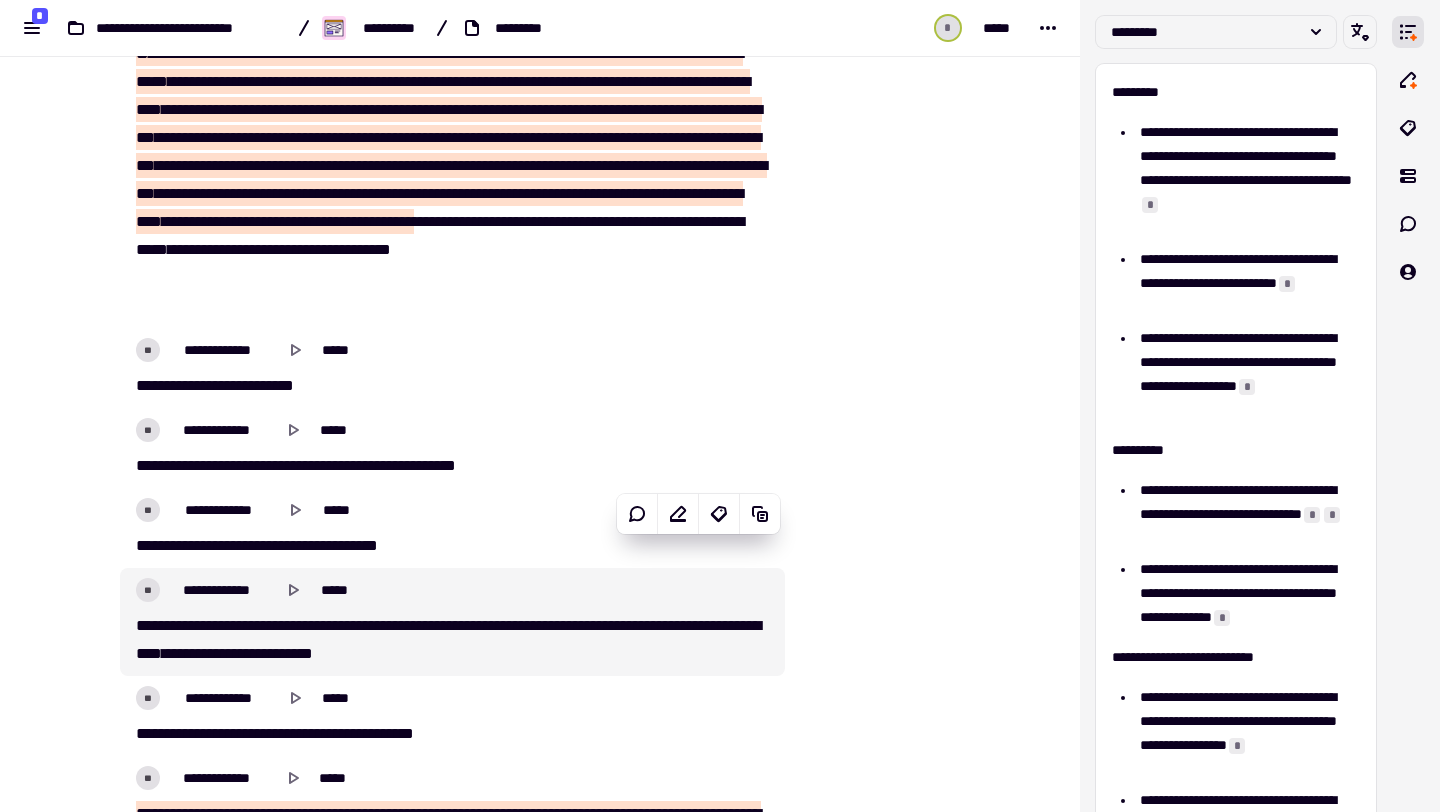 scroll, scrollTop: 31167, scrollLeft: 0, axis: vertical 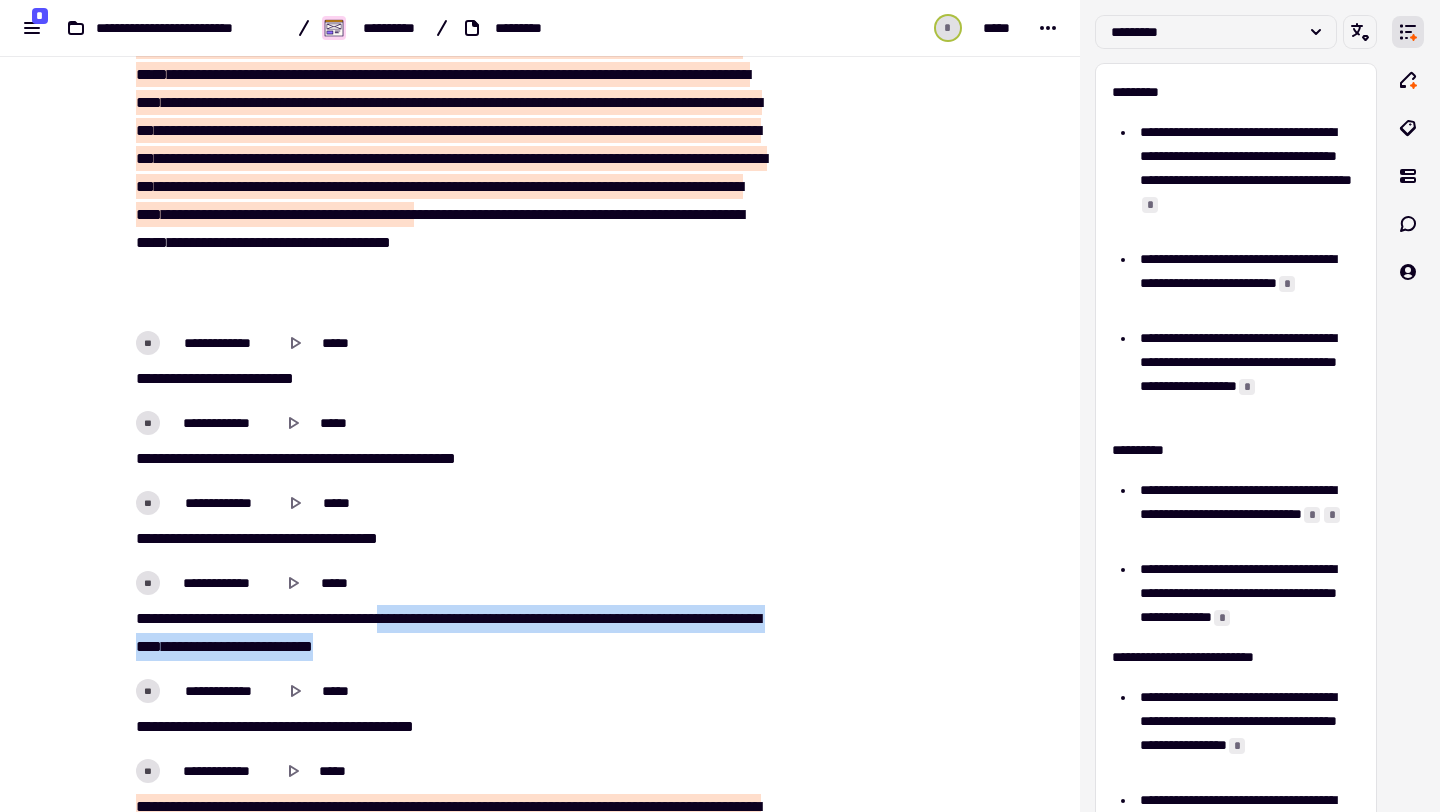 drag, startPoint x: 490, startPoint y: 644, endPoint x: 436, endPoint y: 621, distance: 58.694122 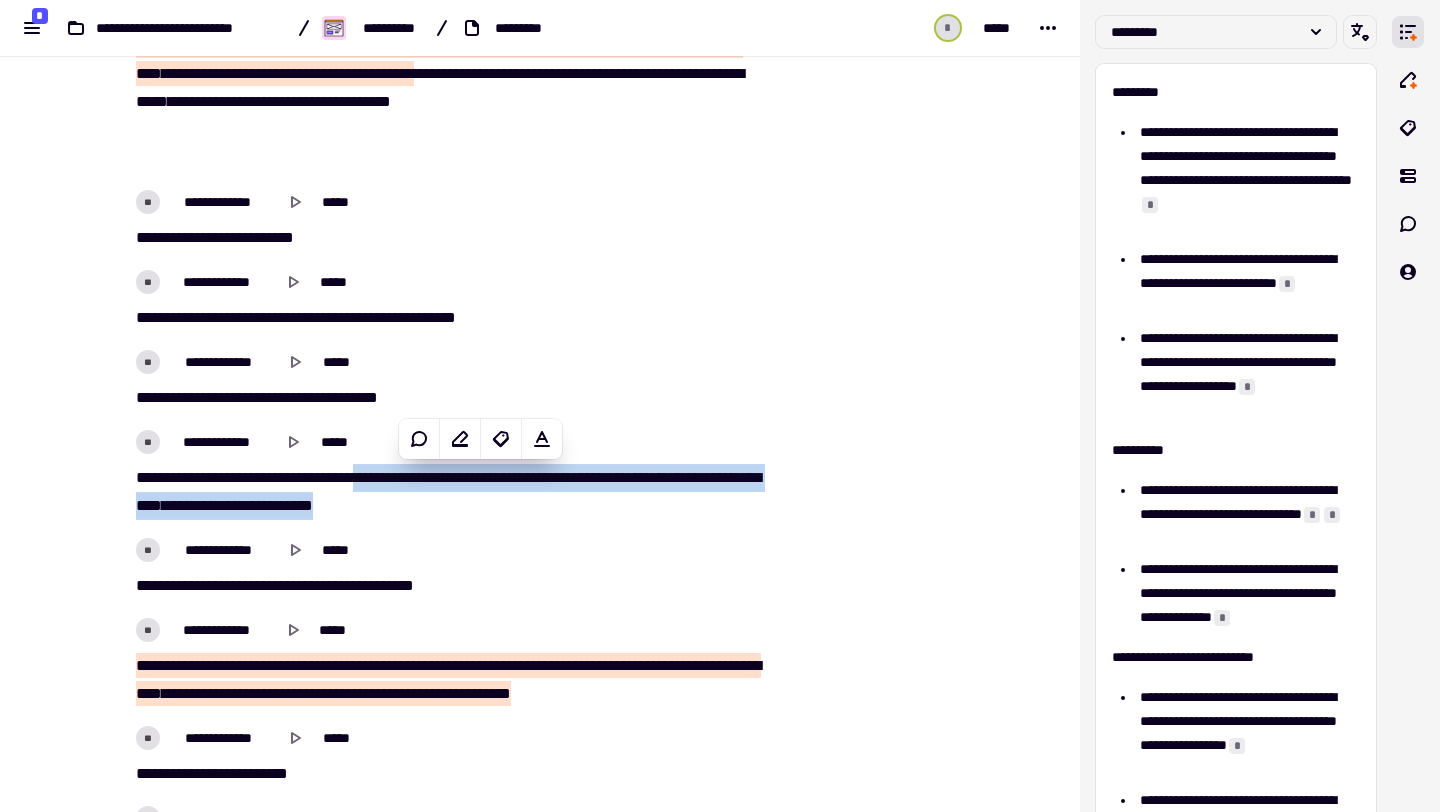 scroll, scrollTop: 31387, scrollLeft: 0, axis: vertical 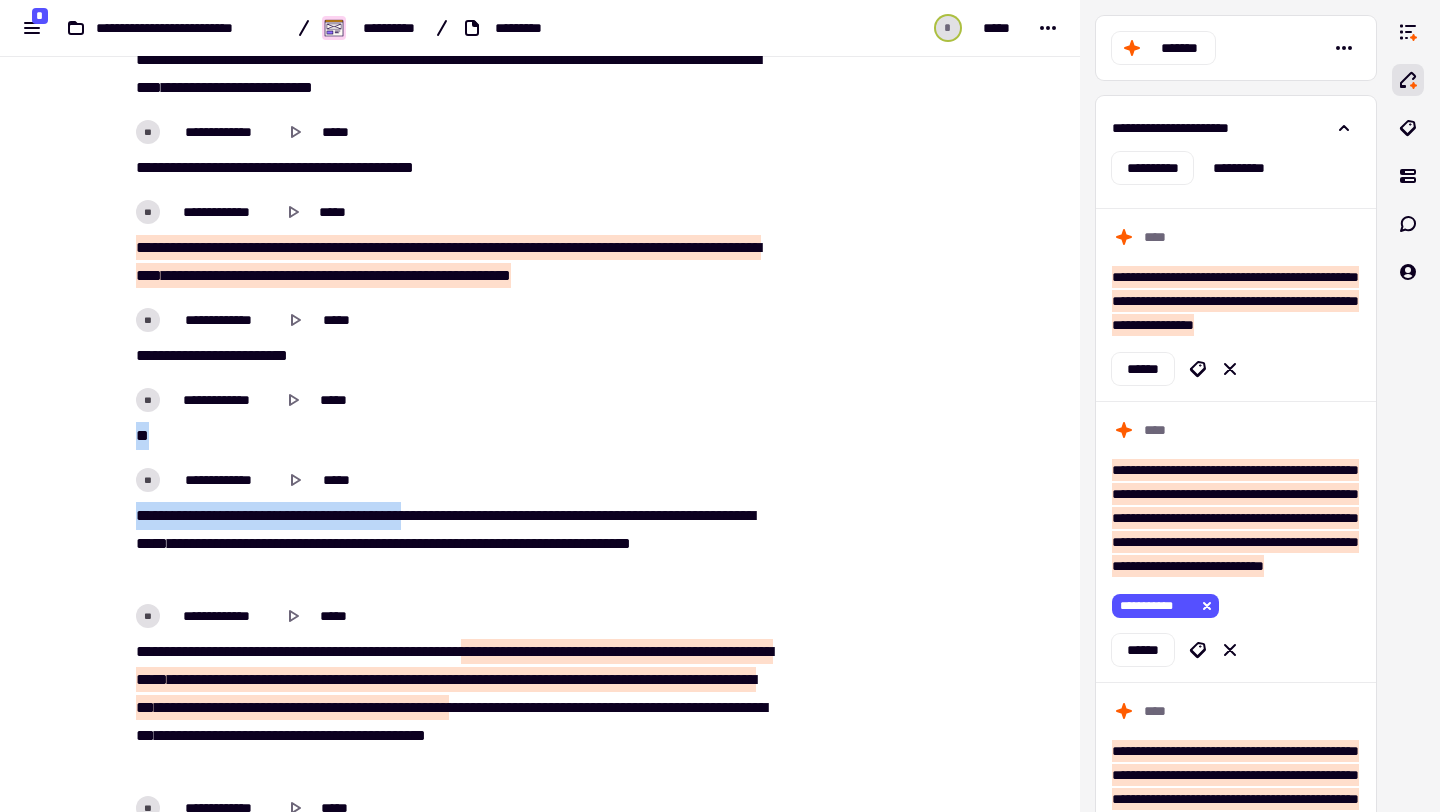 drag, startPoint x: 735, startPoint y: 627, endPoint x: 431, endPoint y: 521, distance: 321.95032 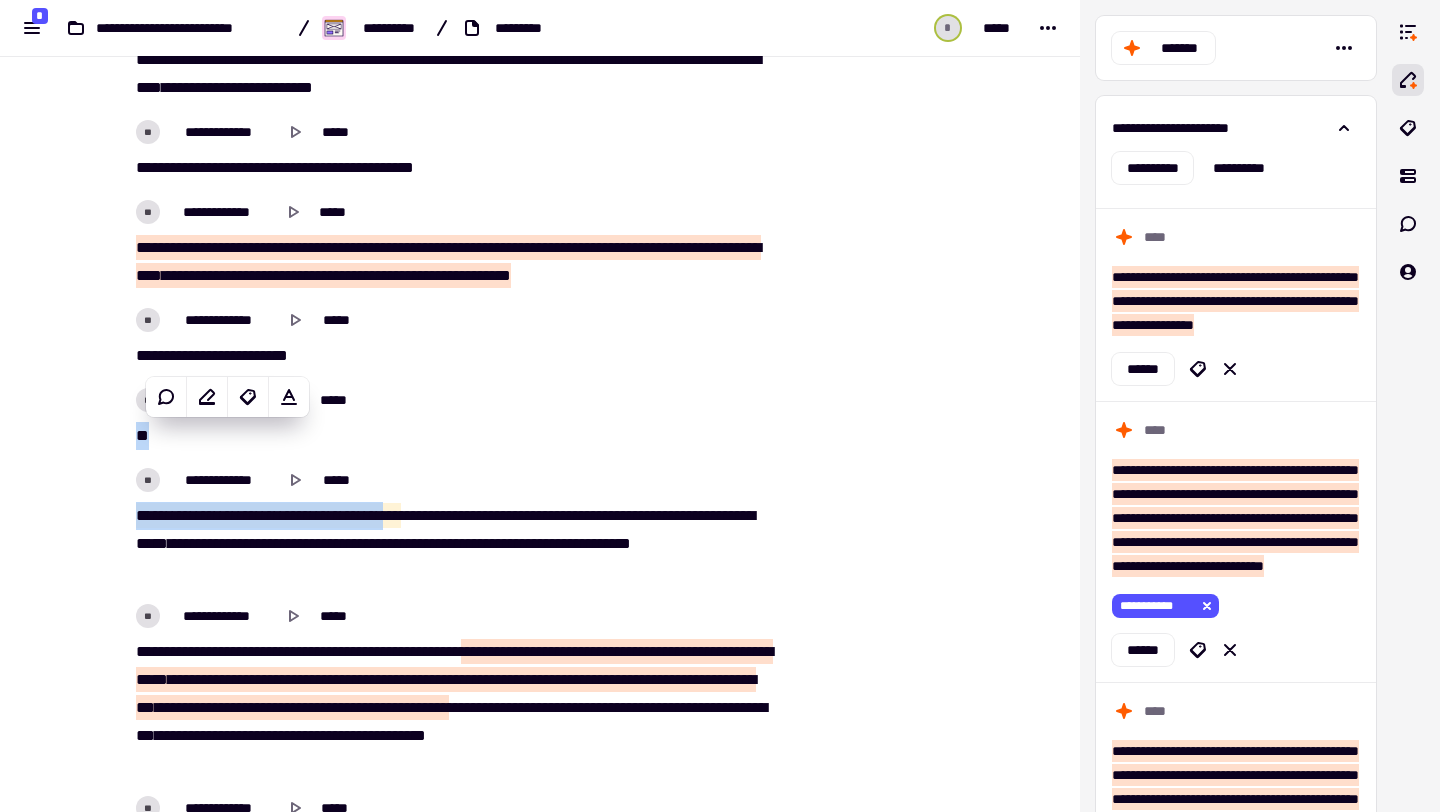 click on "*   ***   ***   ***   **   ***   **   *****   ** * ***   **   ***   **   ***   **   ****   ***   ***   ***** * ***   ***   **   ****   ***   *   *****   *****   ****   ***   ****   ***   ***   ***   ***   ****   ***   ***   ***   ****   *** * ****   ***   *****   ****" at bounding box center (452, 544) 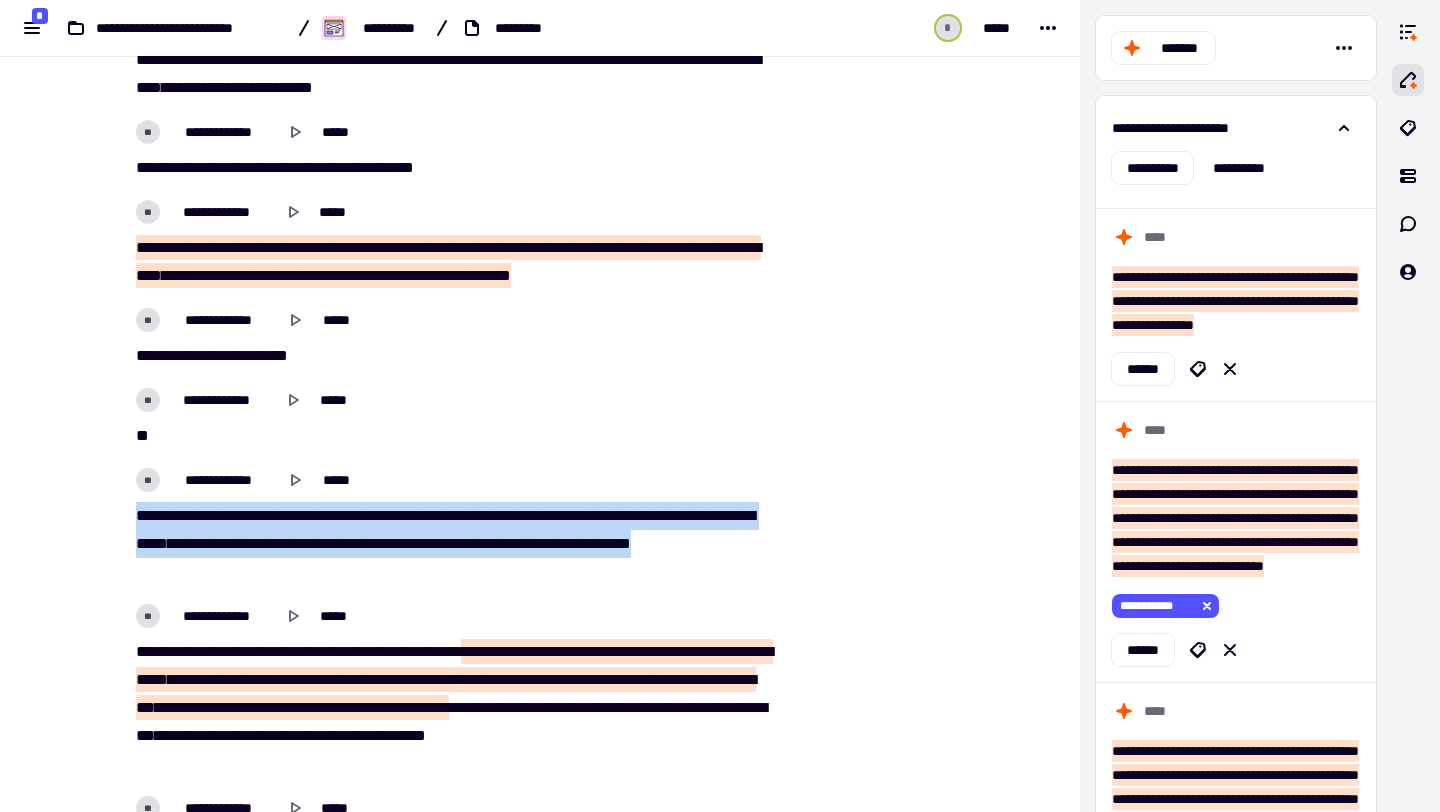 drag, startPoint x: 340, startPoint y: 558, endPoint x: 216, endPoint y: 426, distance: 181.1077 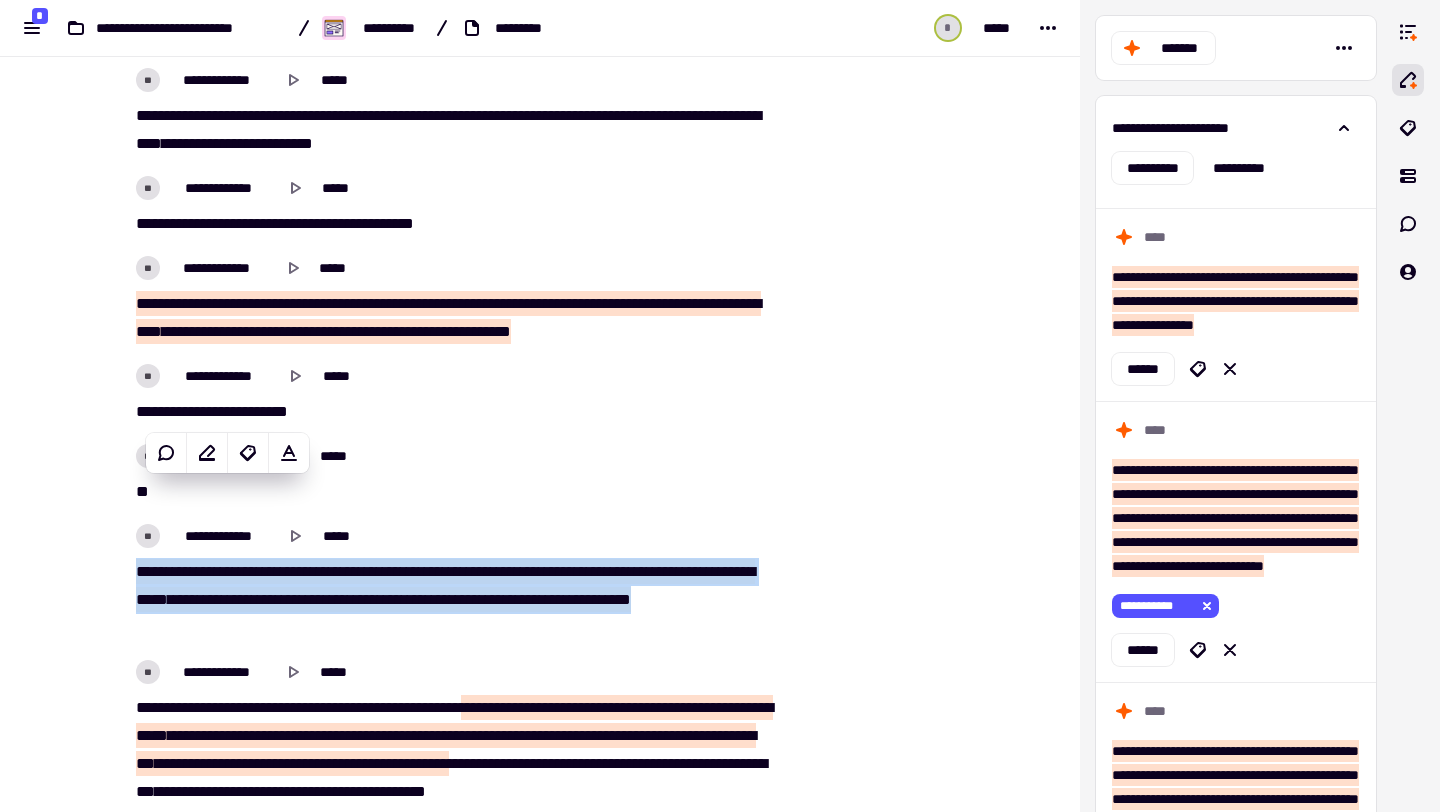 scroll, scrollTop: 31611, scrollLeft: 0, axis: vertical 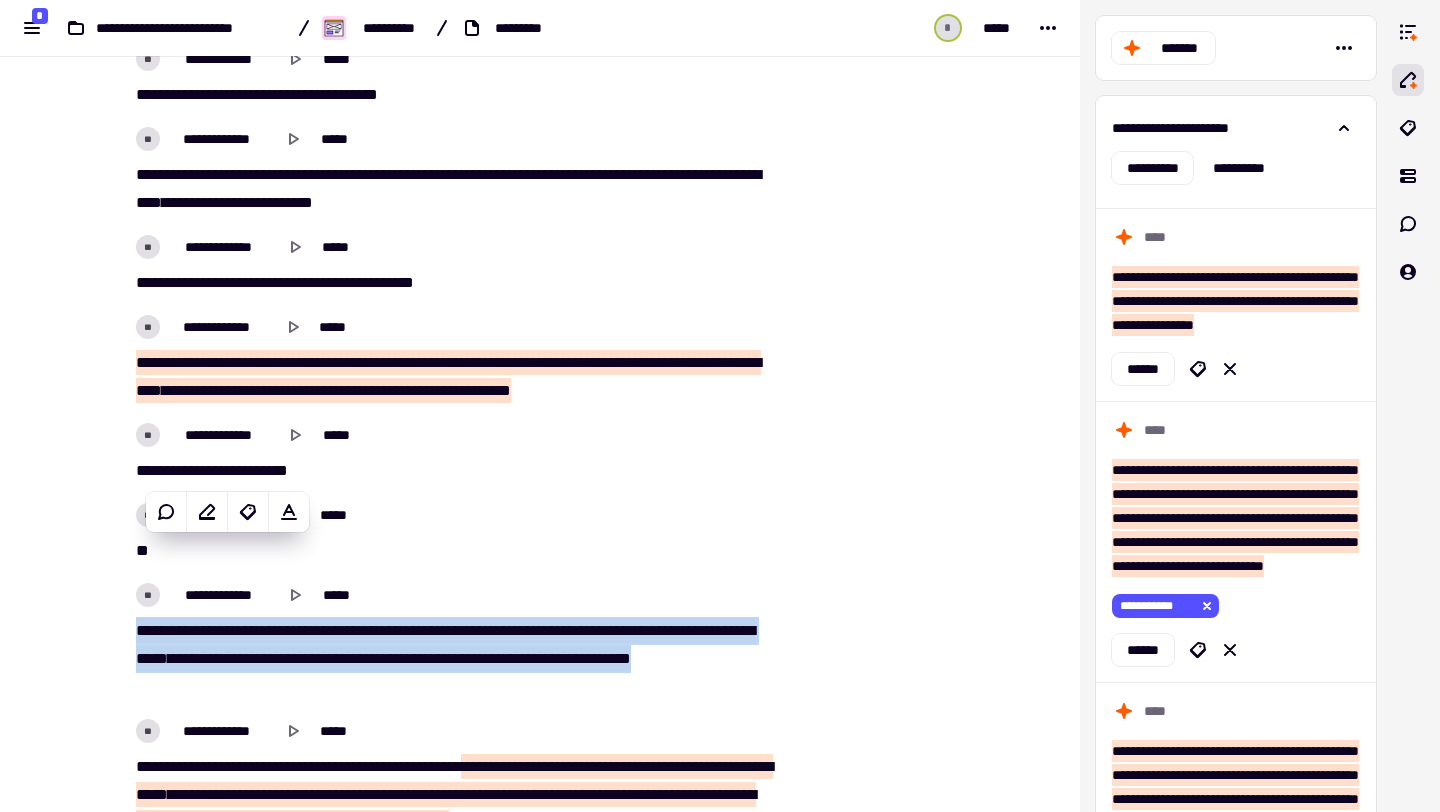 click on "***" at bounding box center [368, 362] 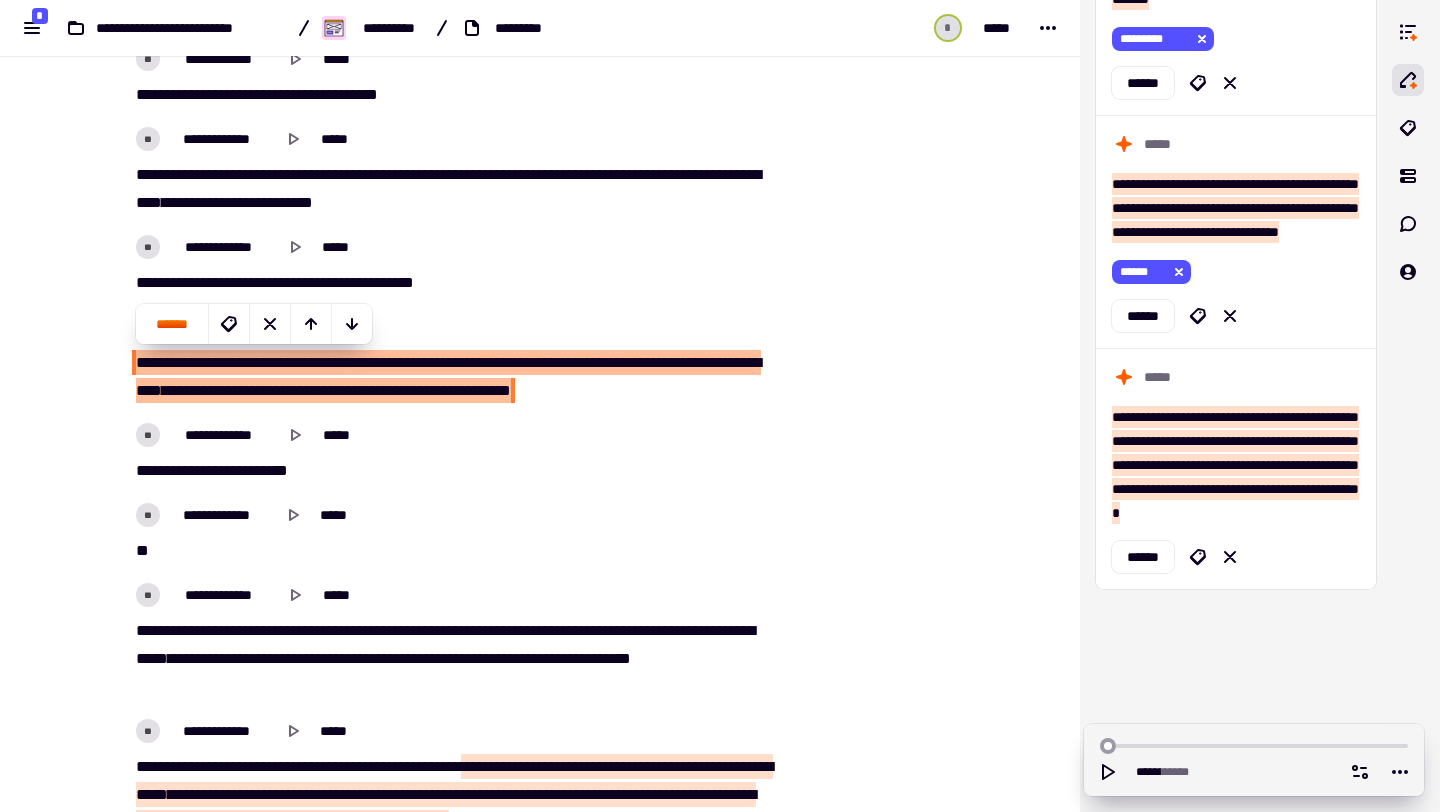 scroll, scrollTop: 8309, scrollLeft: 0, axis: vertical 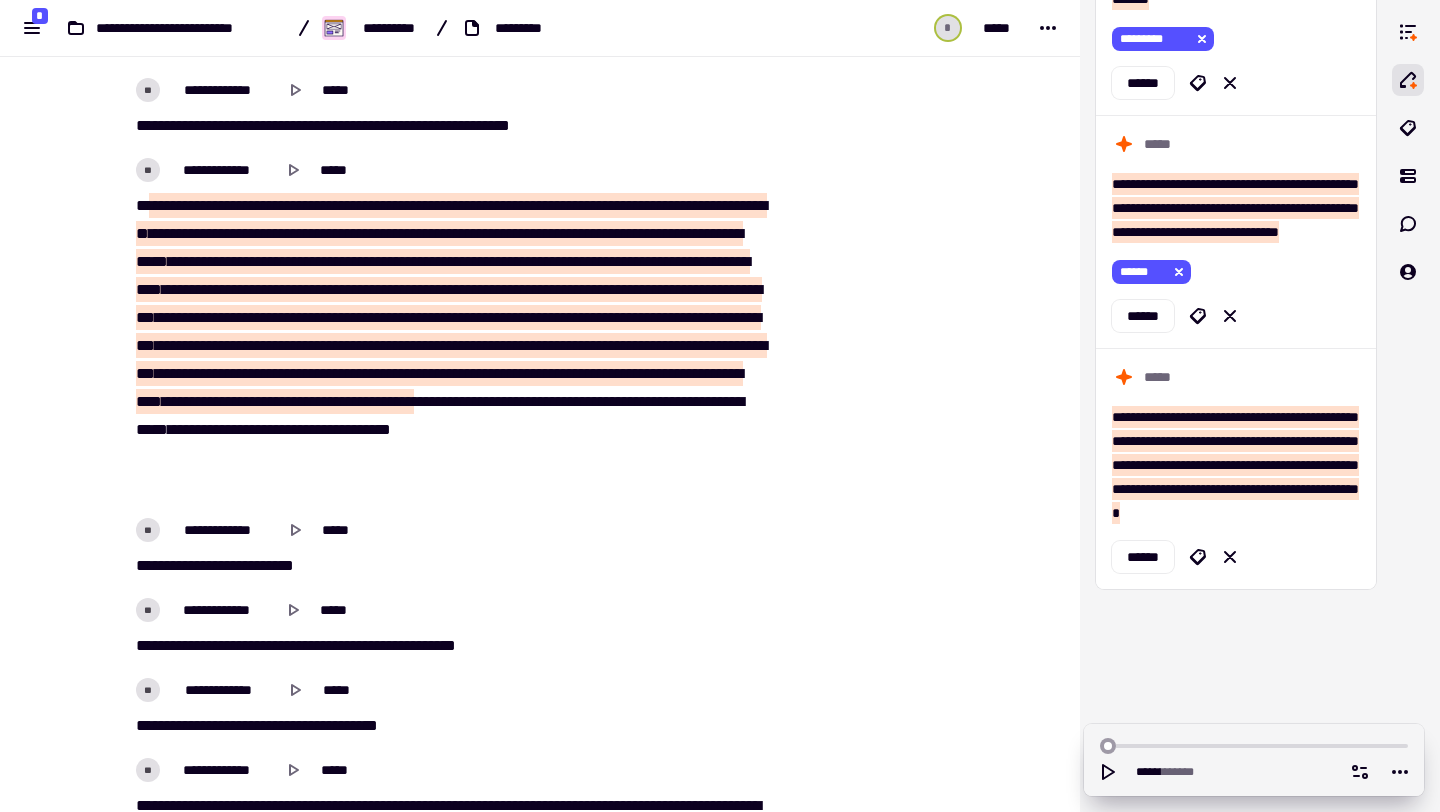 type on "*******" 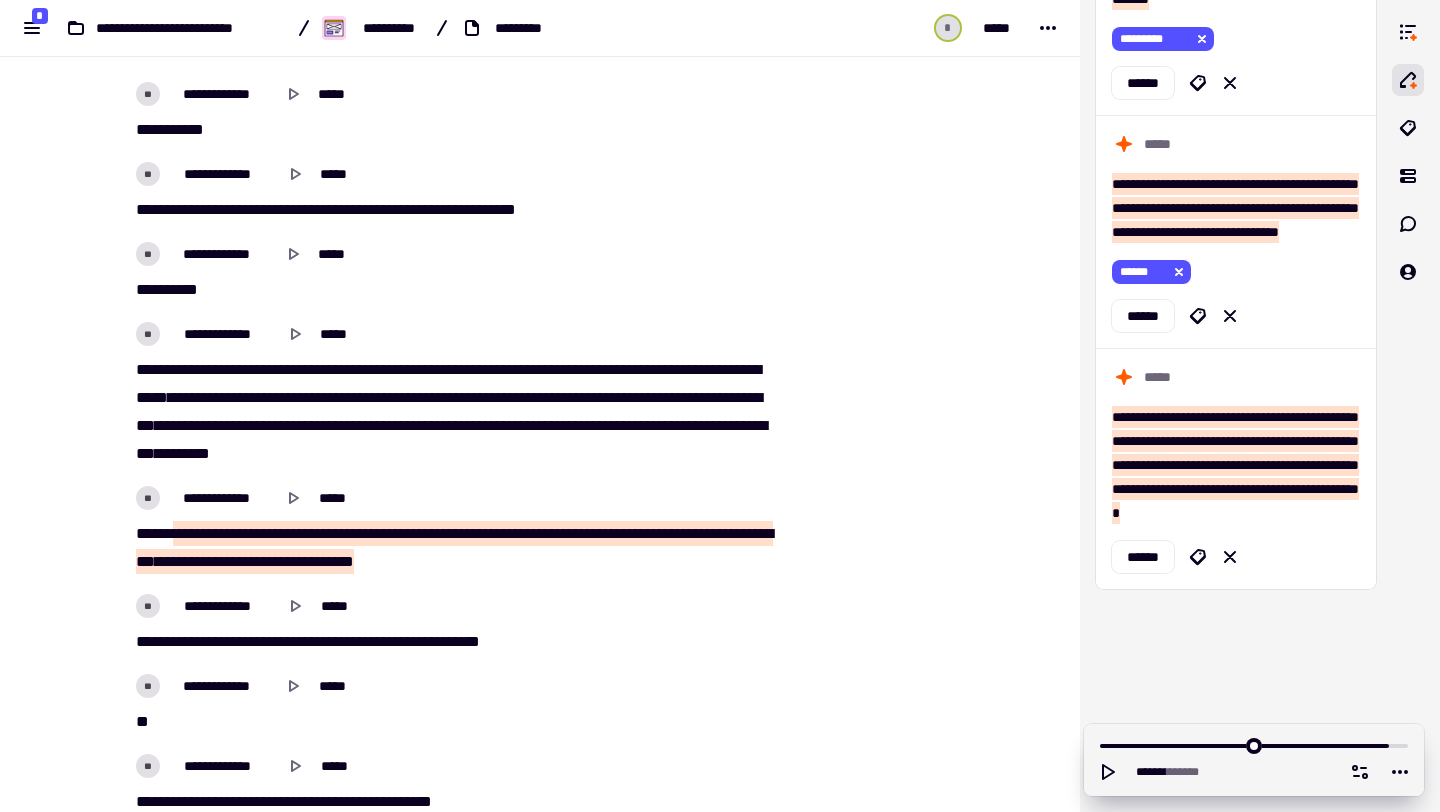 scroll, scrollTop: 8034, scrollLeft: 0, axis: vertical 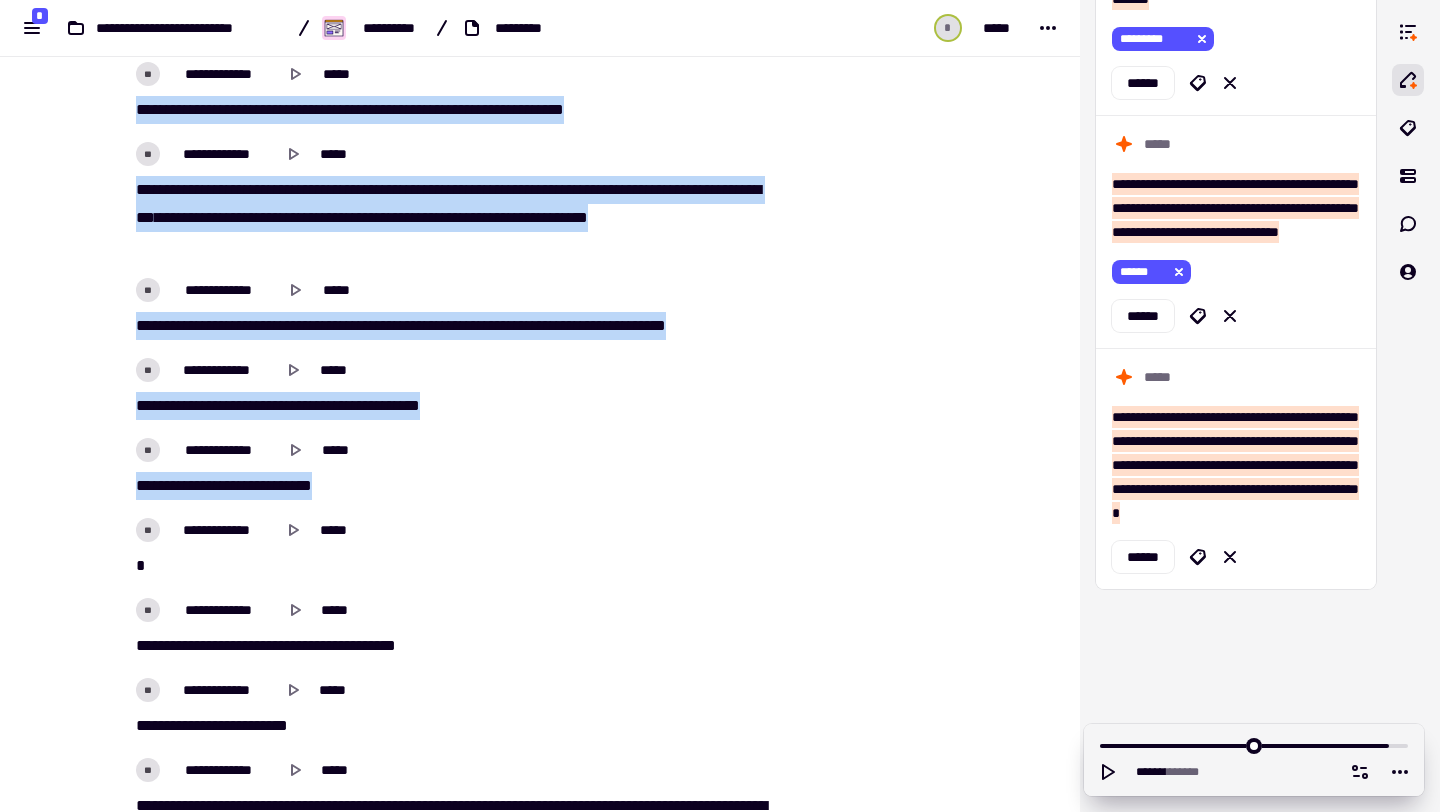drag, startPoint x: 132, startPoint y: 371, endPoint x: 367, endPoint y: 478, distance: 258.2131 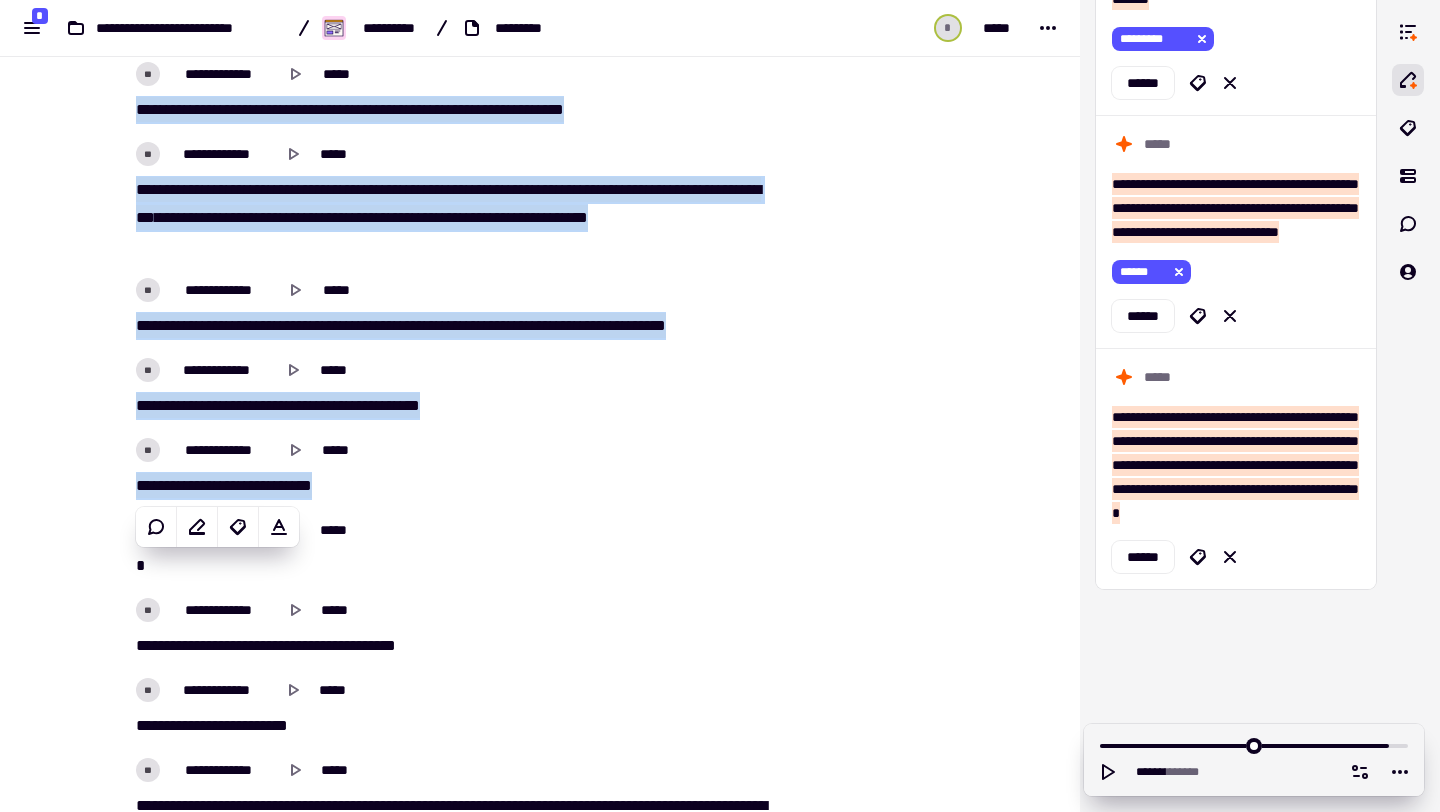 copy on "**********" 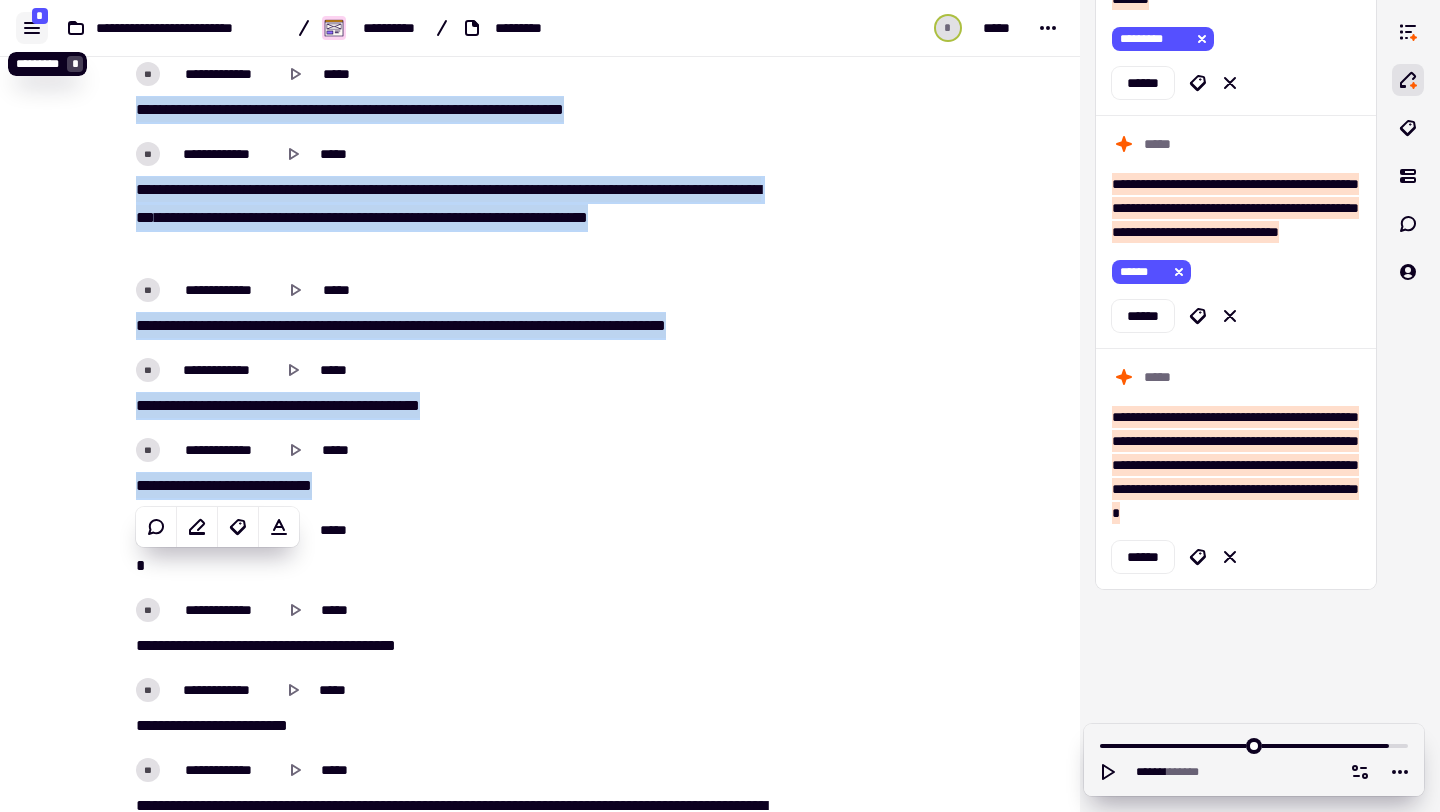 click 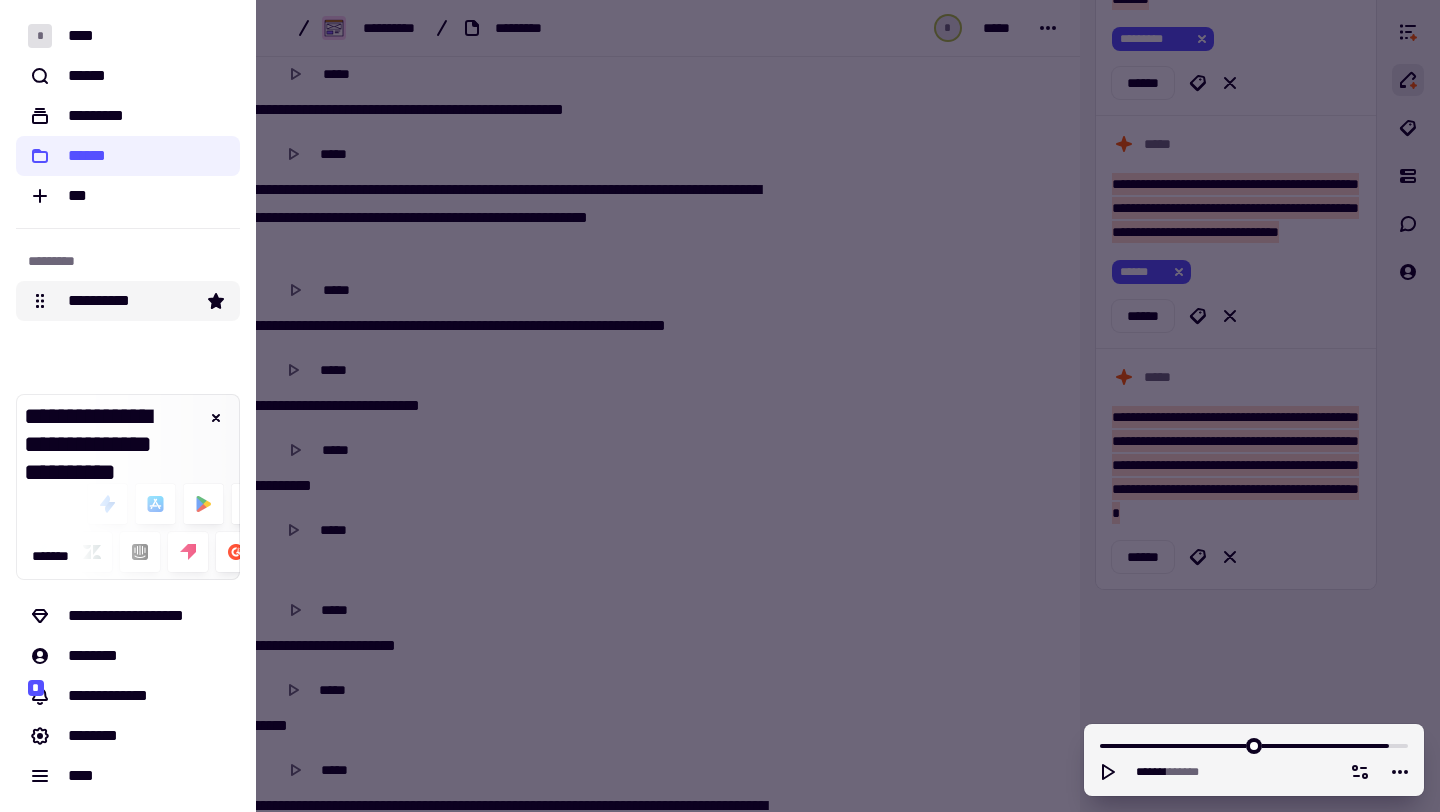 click on "**********" 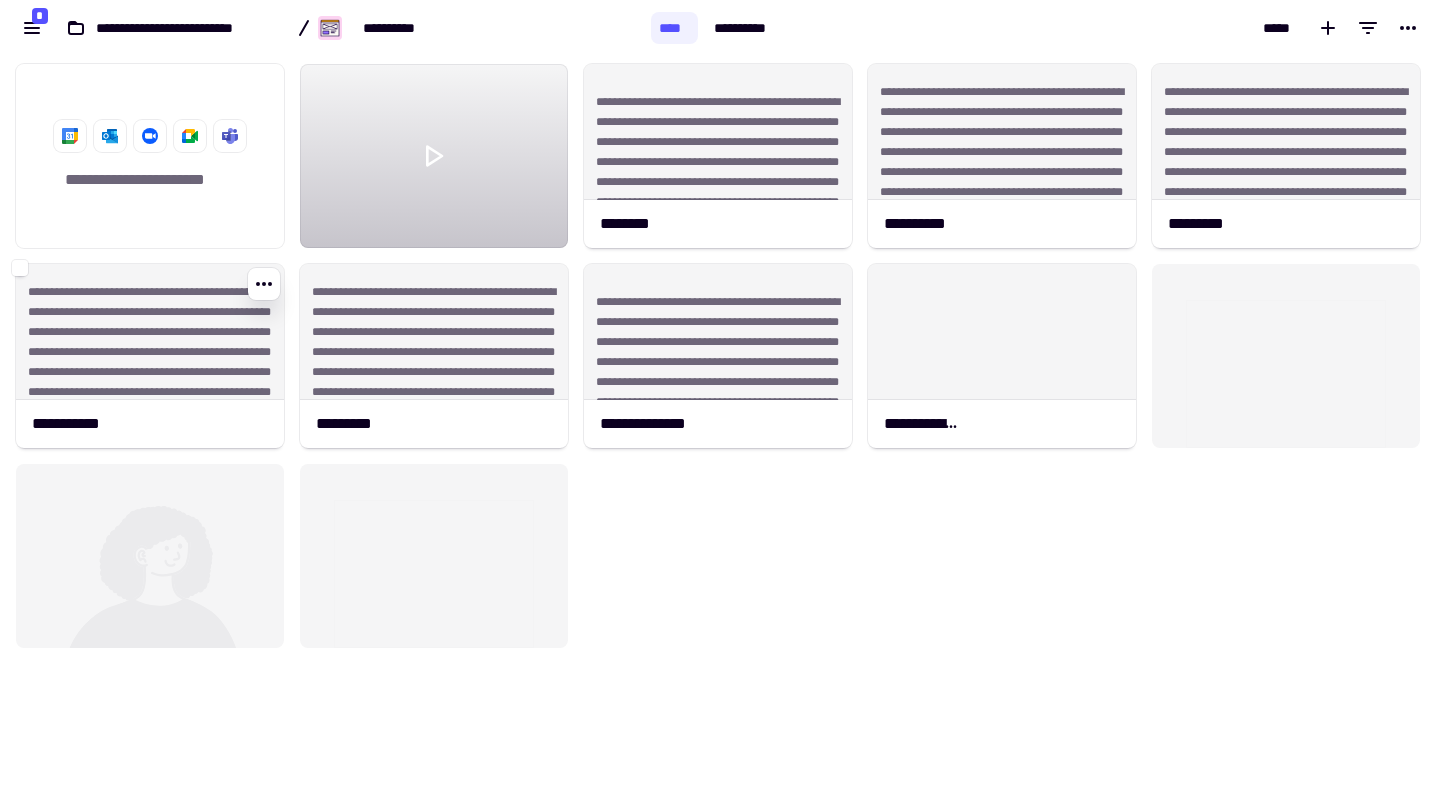 scroll, scrollTop: 1, scrollLeft: 1, axis: both 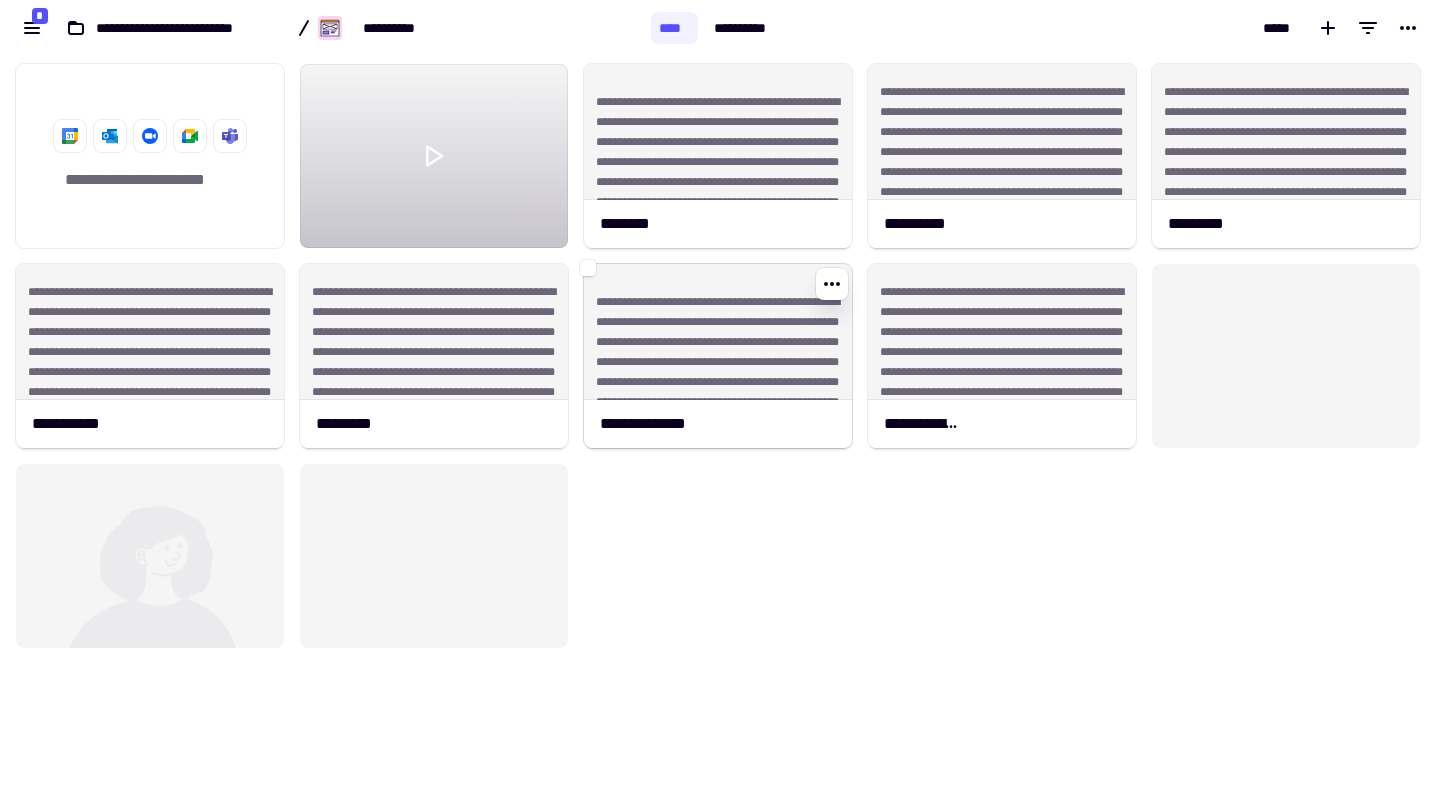 click on "**********" 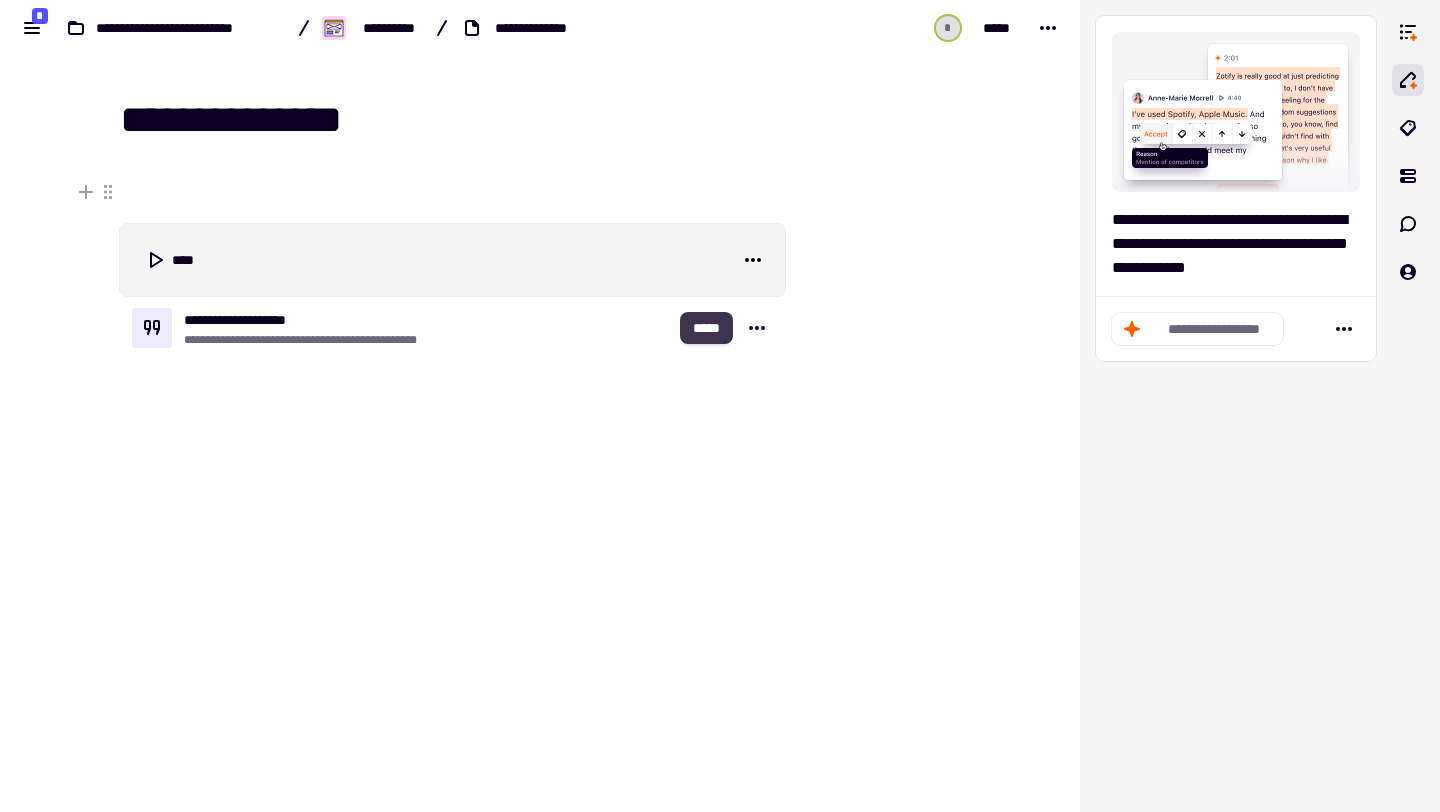 click on "*****" 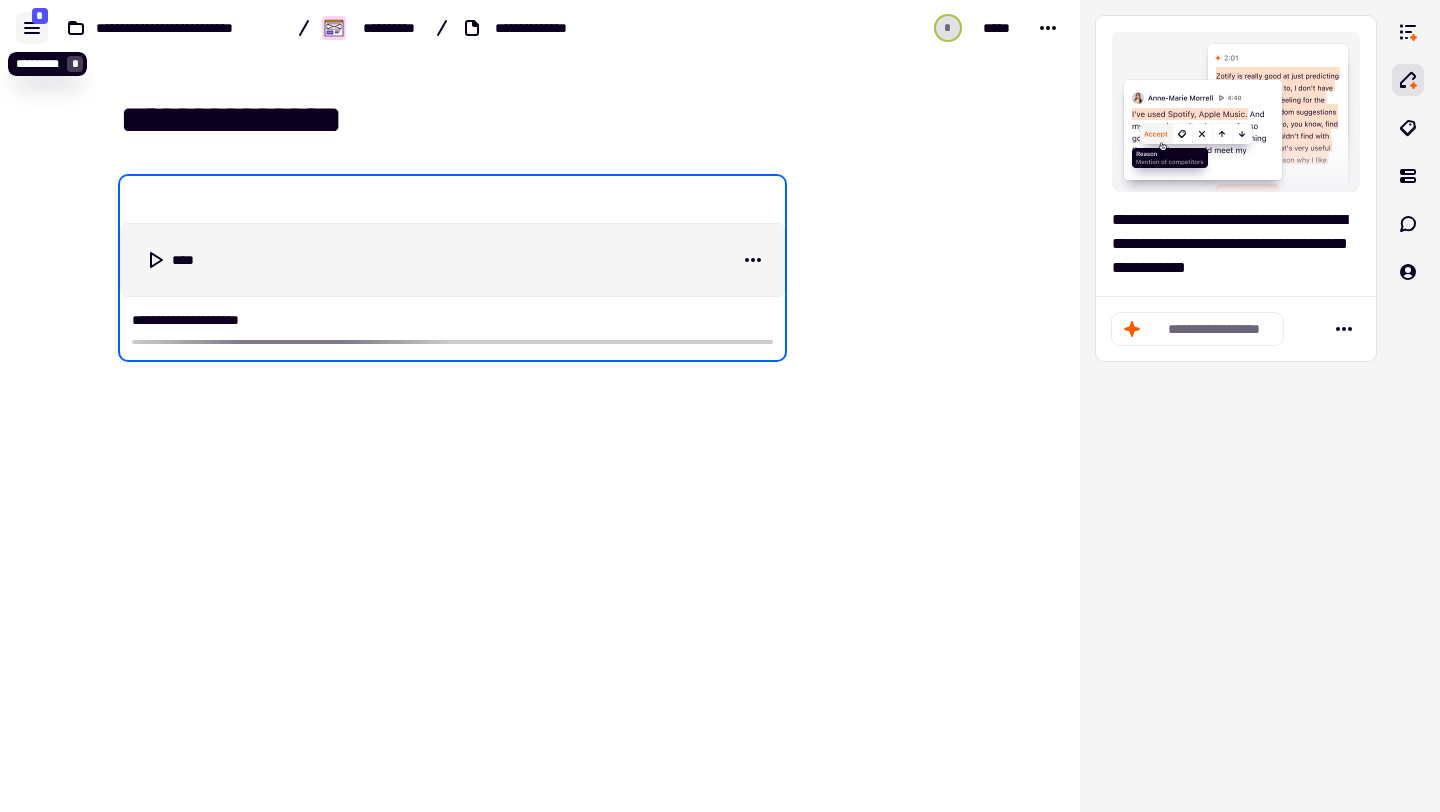 click 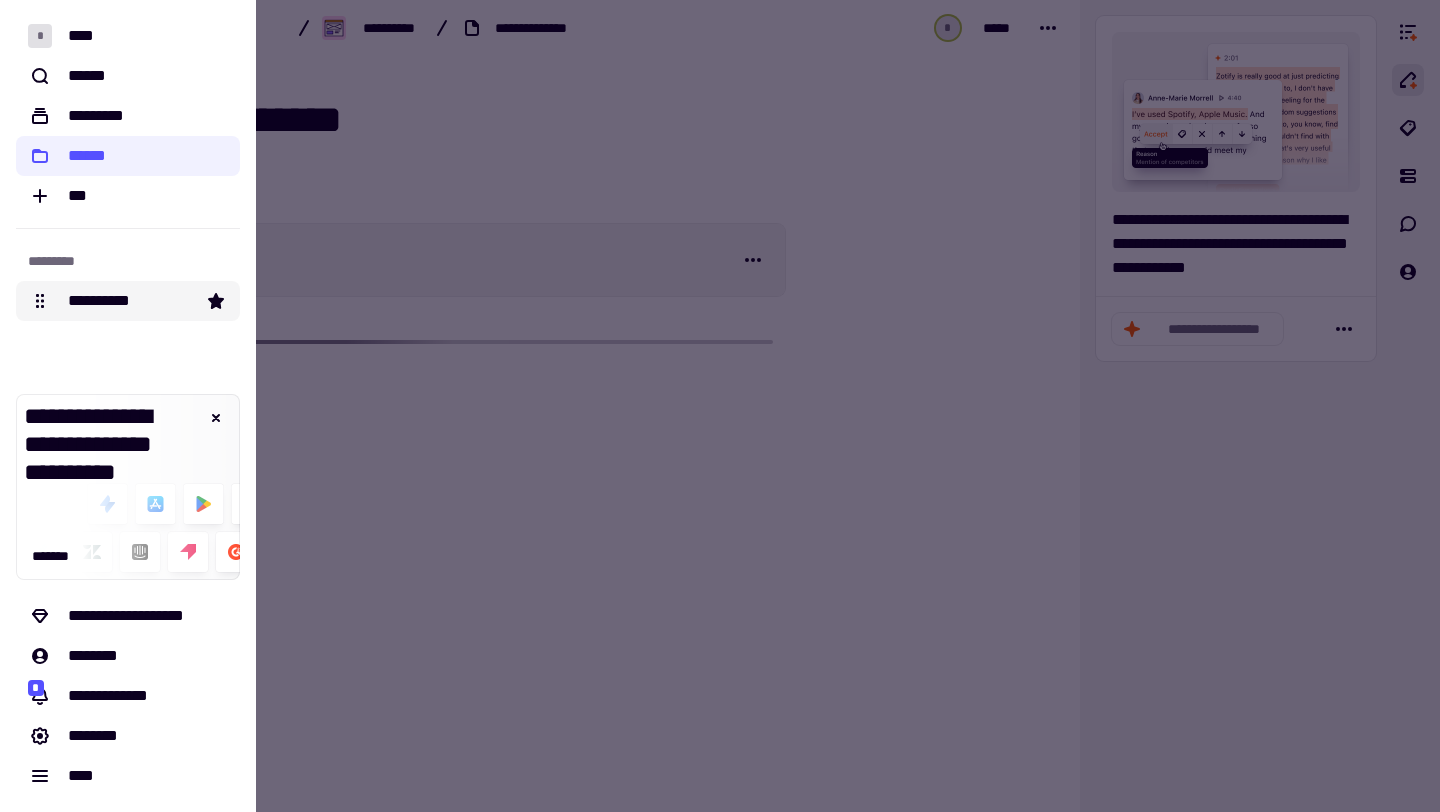 click on "**********" 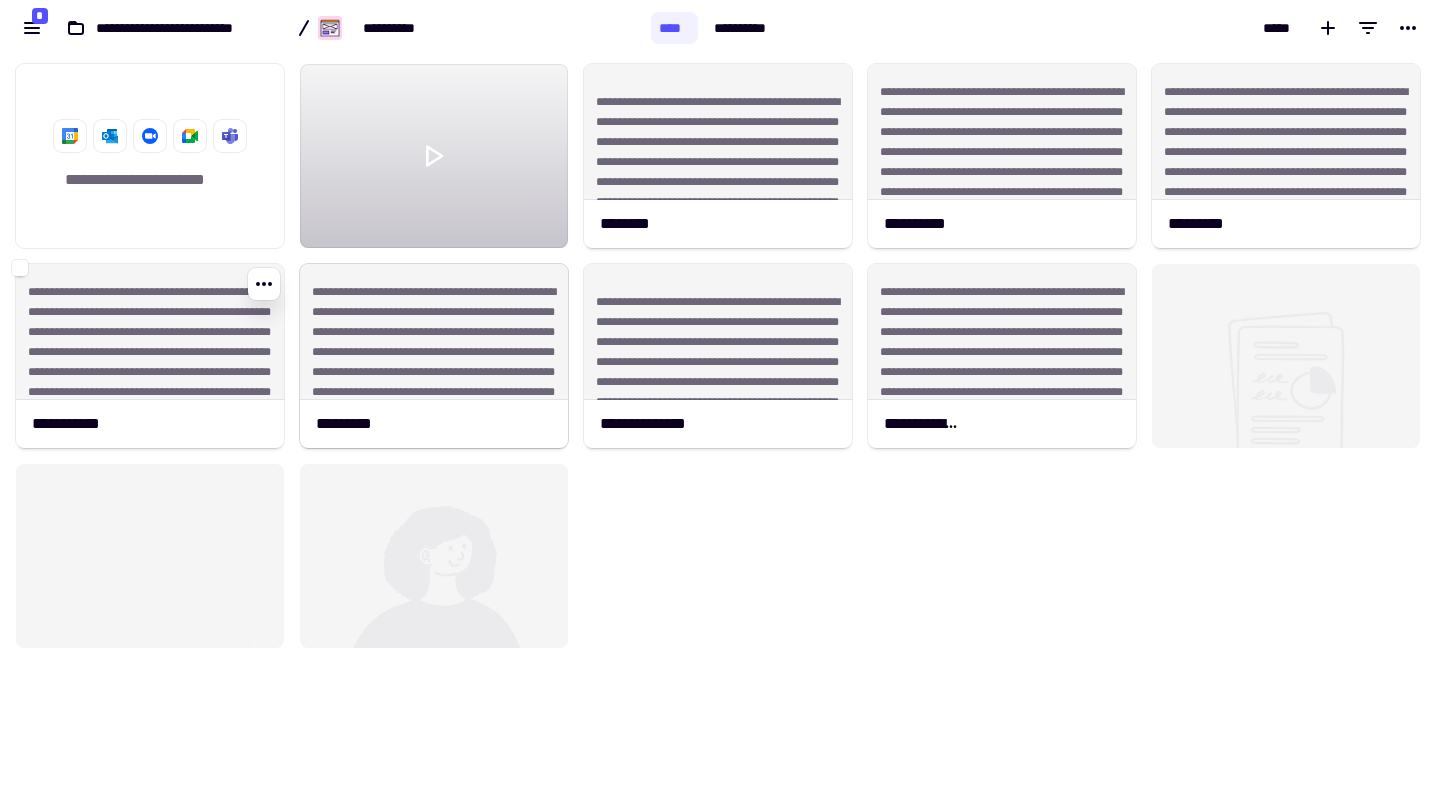 scroll, scrollTop: 1, scrollLeft: 1, axis: both 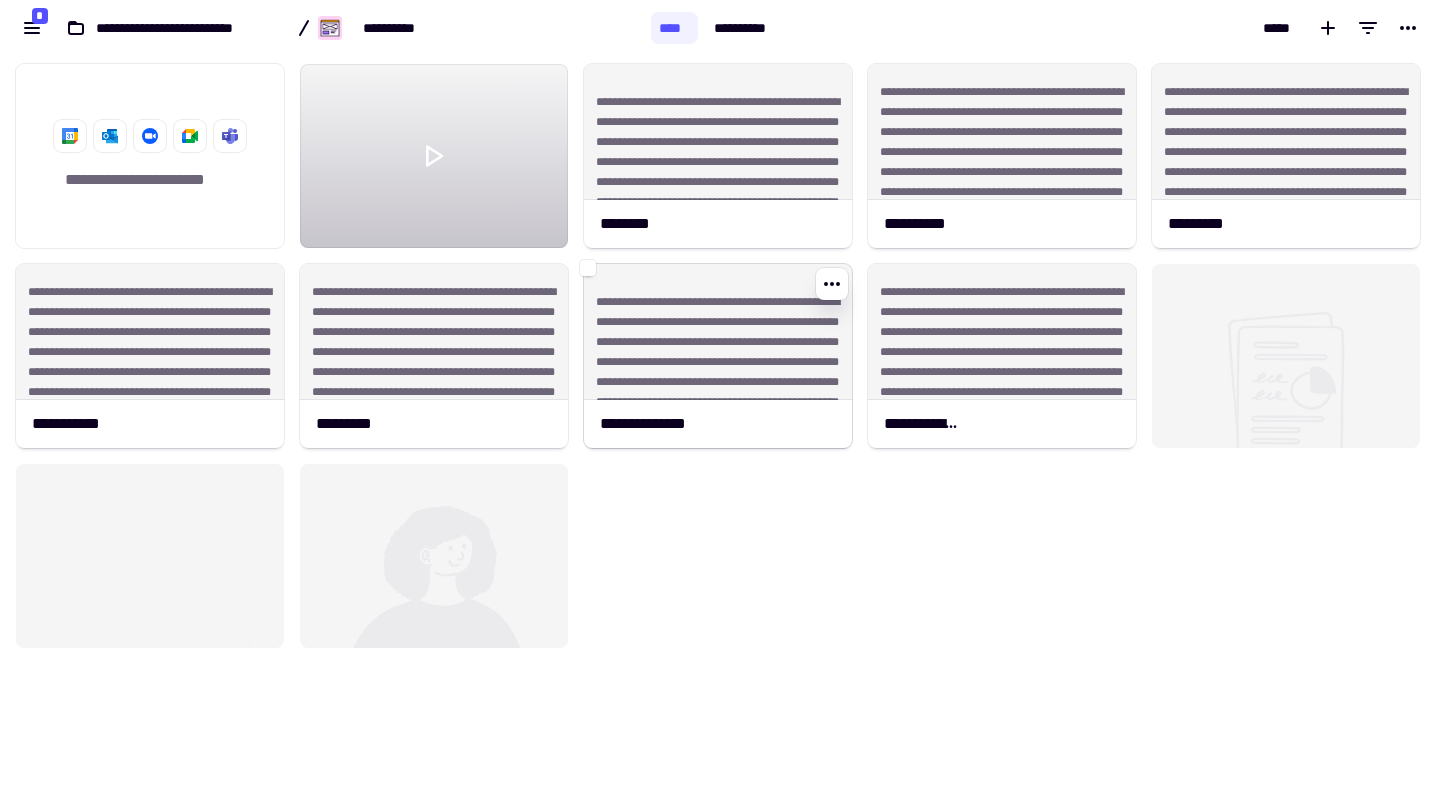 click on "**********" 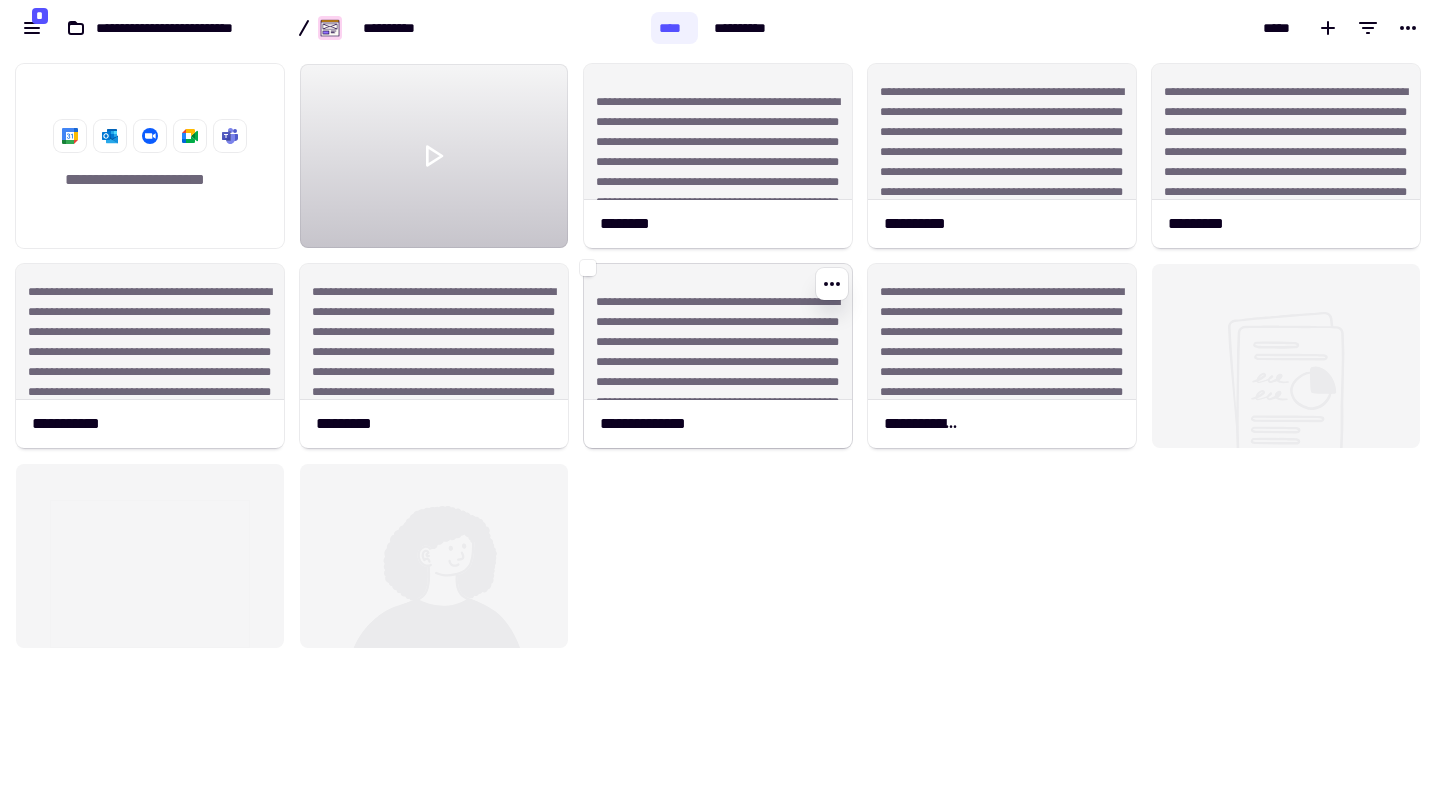 click on "**********" 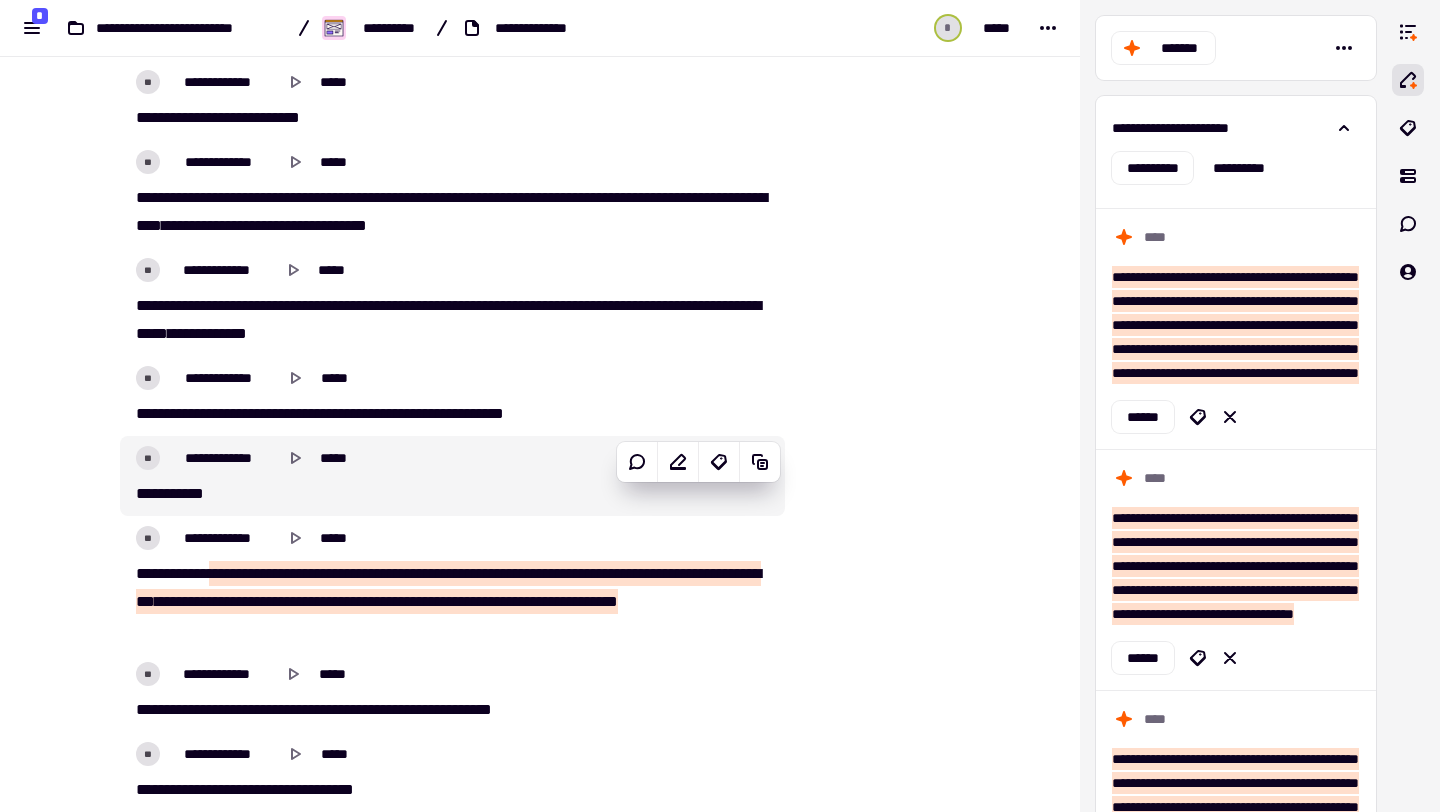 scroll, scrollTop: 9497, scrollLeft: 0, axis: vertical 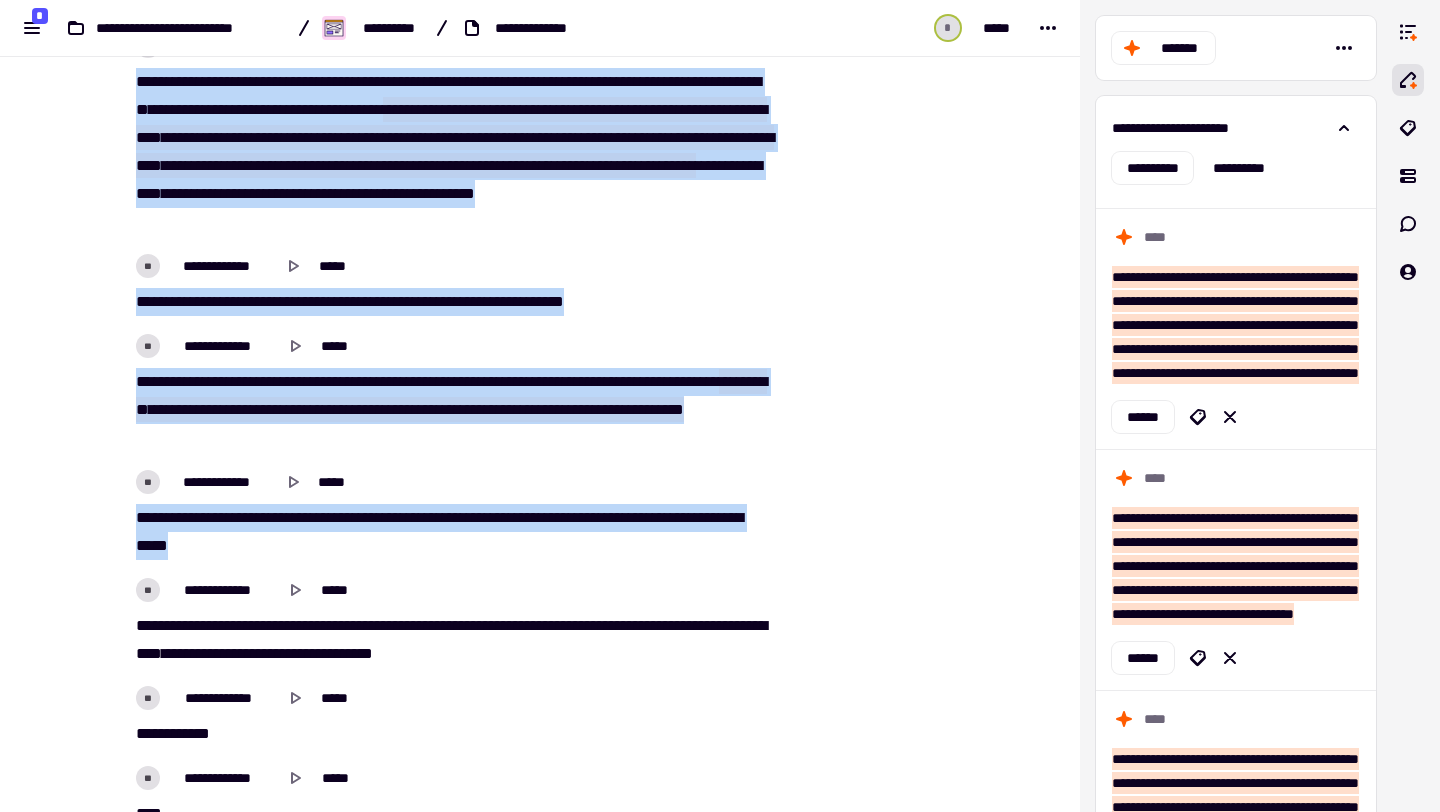 click on "**********" at bounding box center [452, -5652] 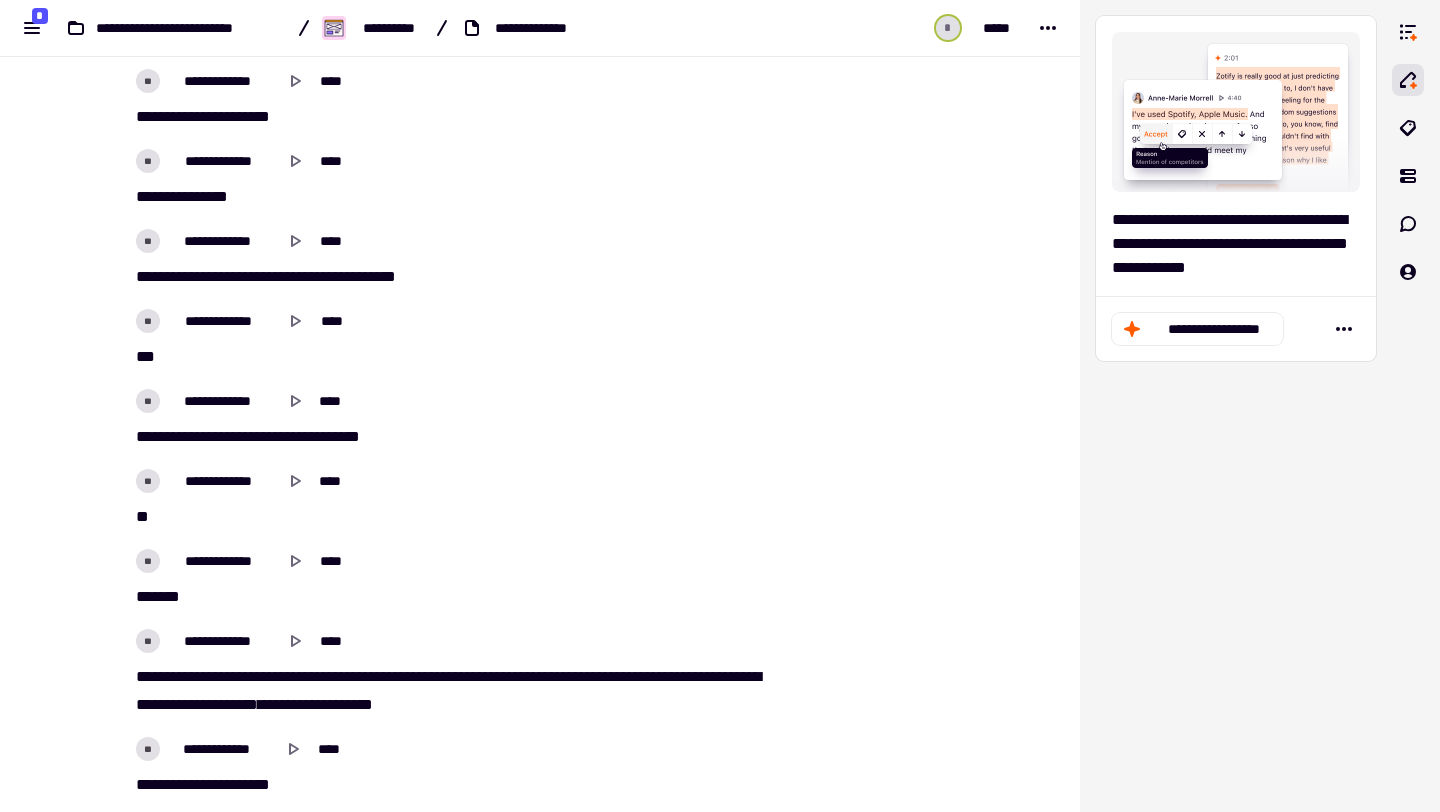 scroll, scrollTop: 2123, scrollLeft: 0, axis: vertical 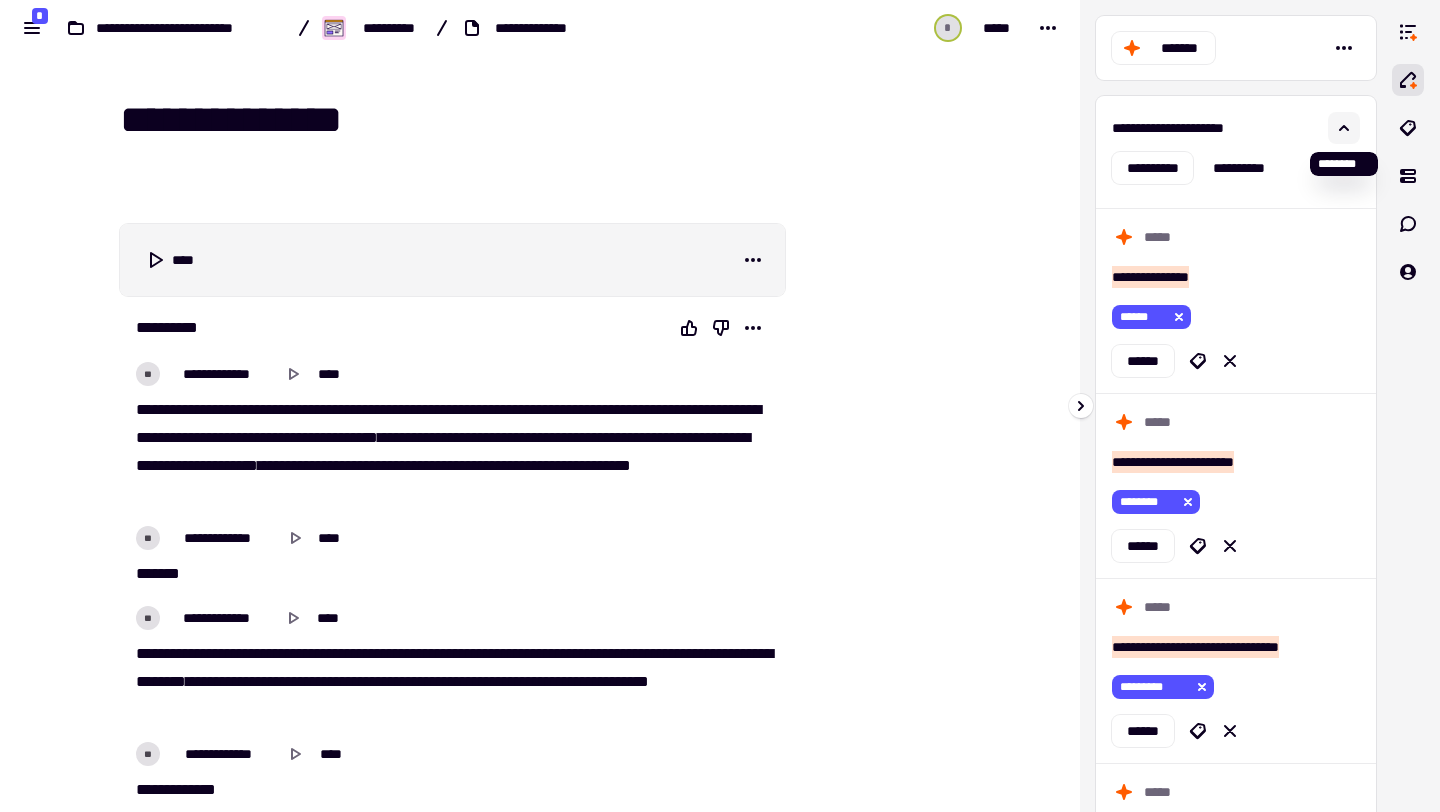 click 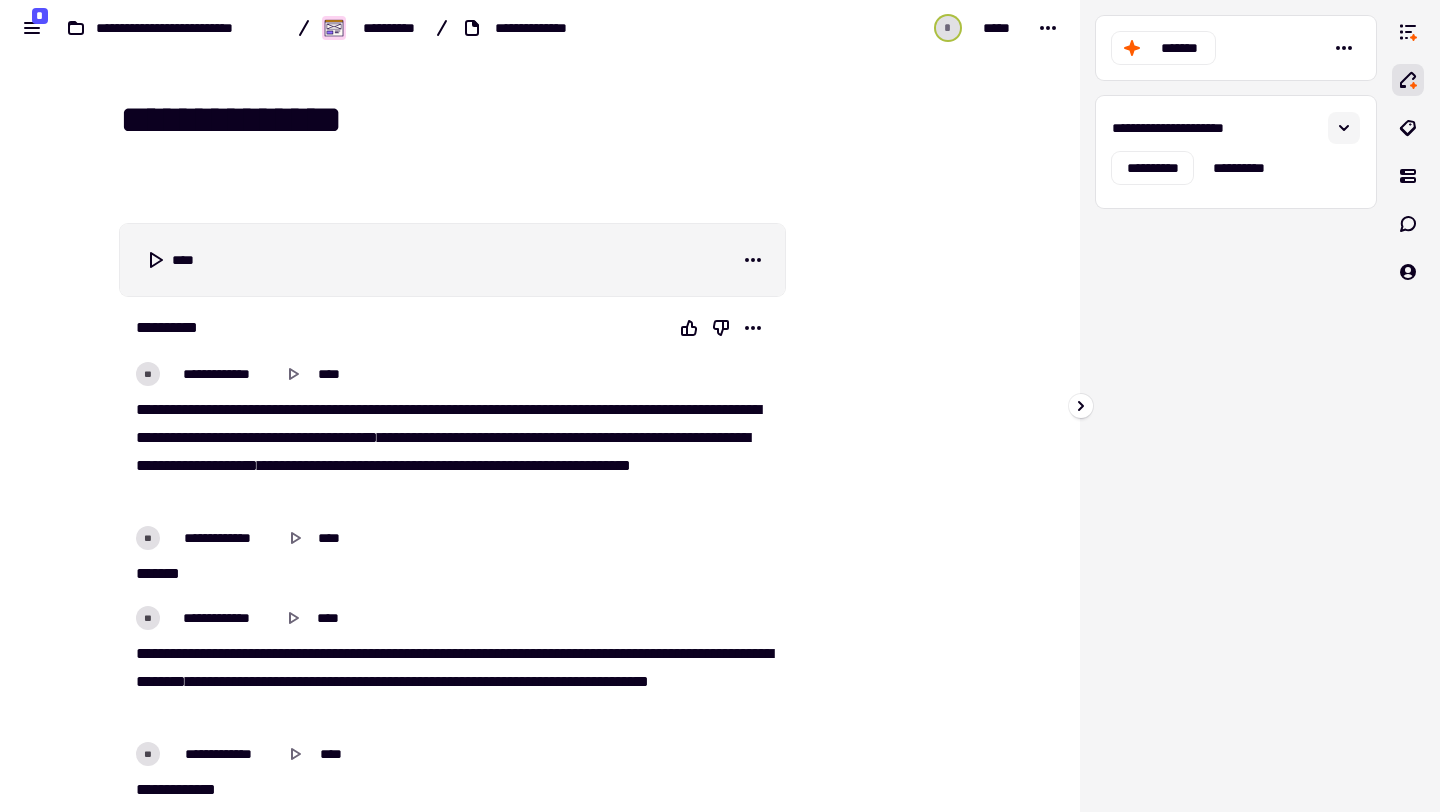 click 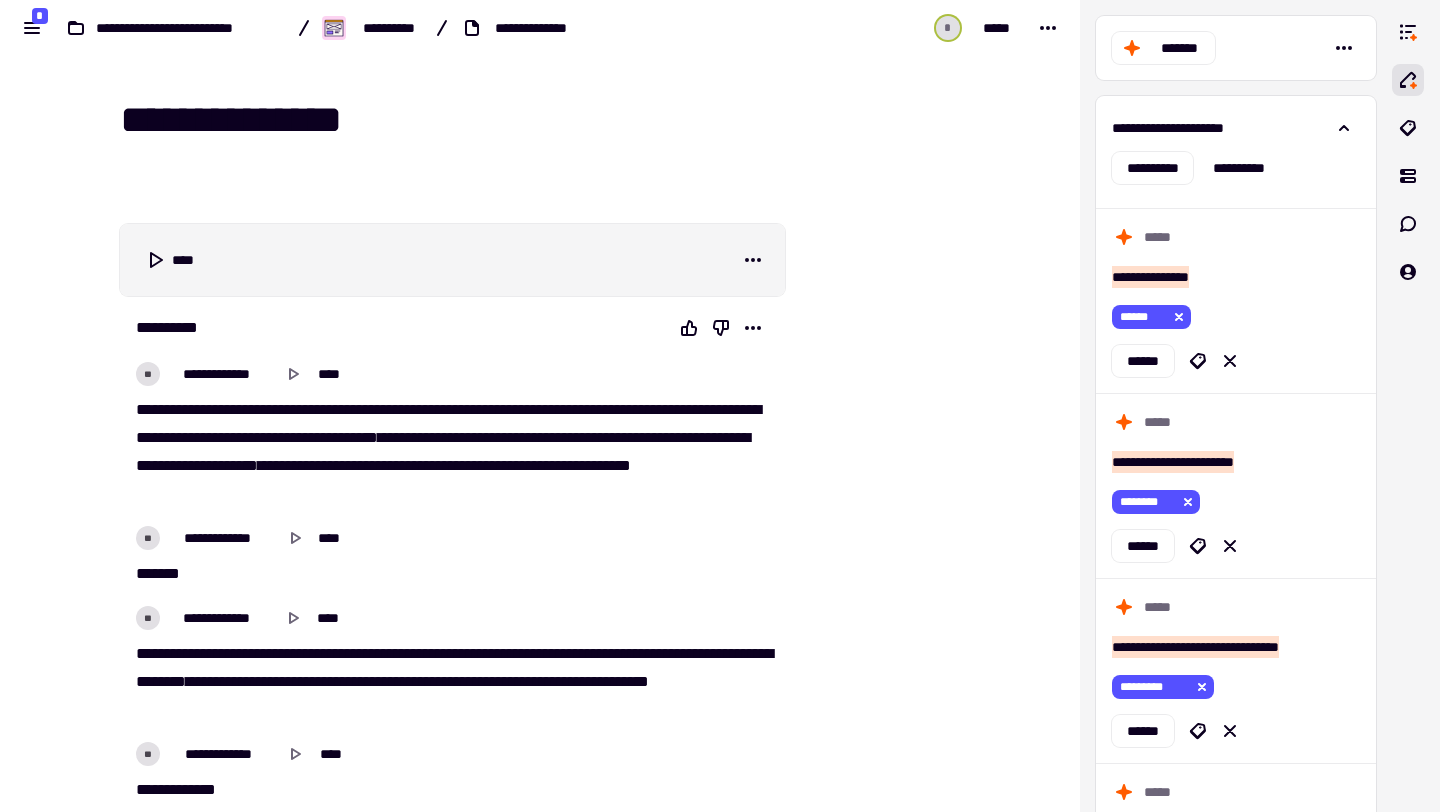 click on "**********" at bounding box center (540, 28) 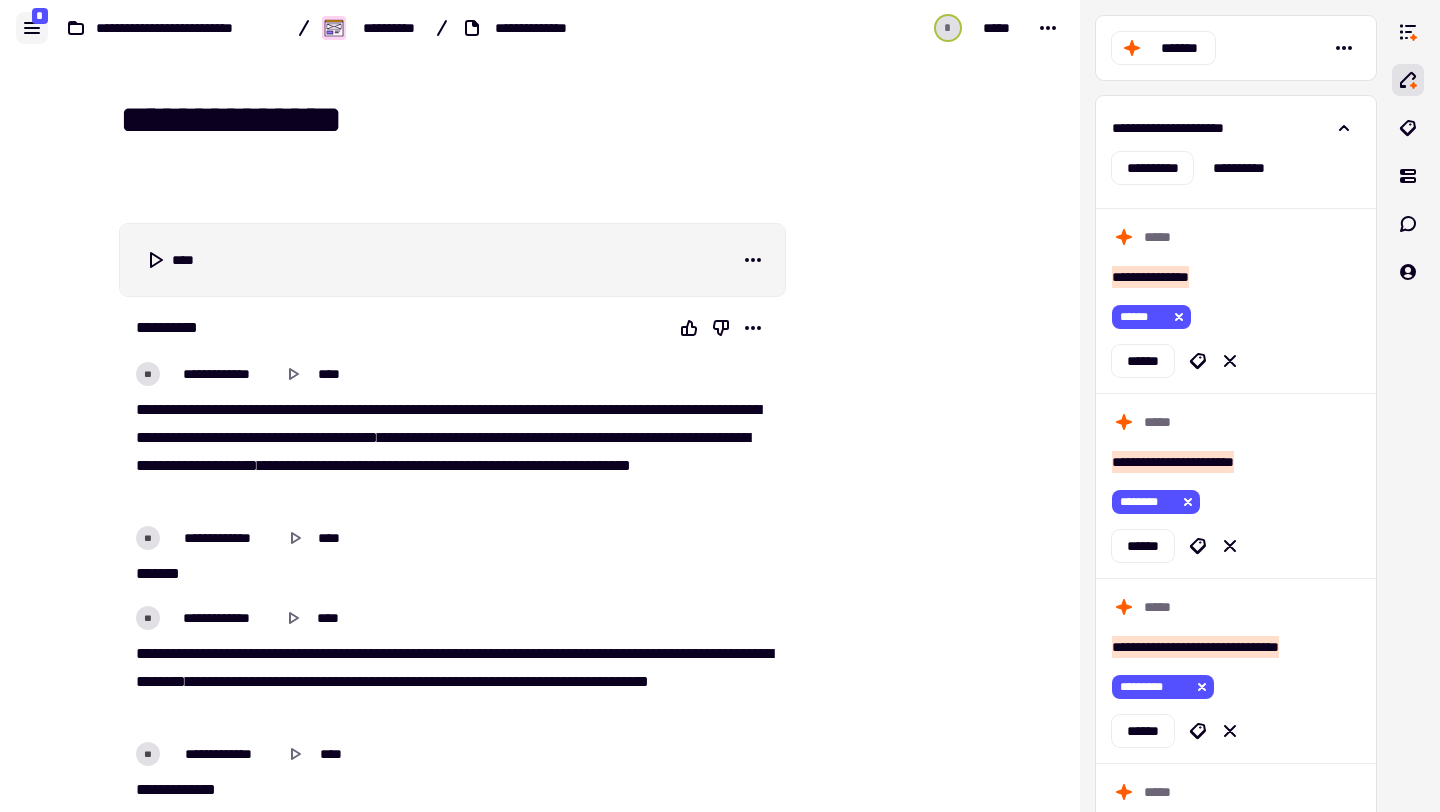 click 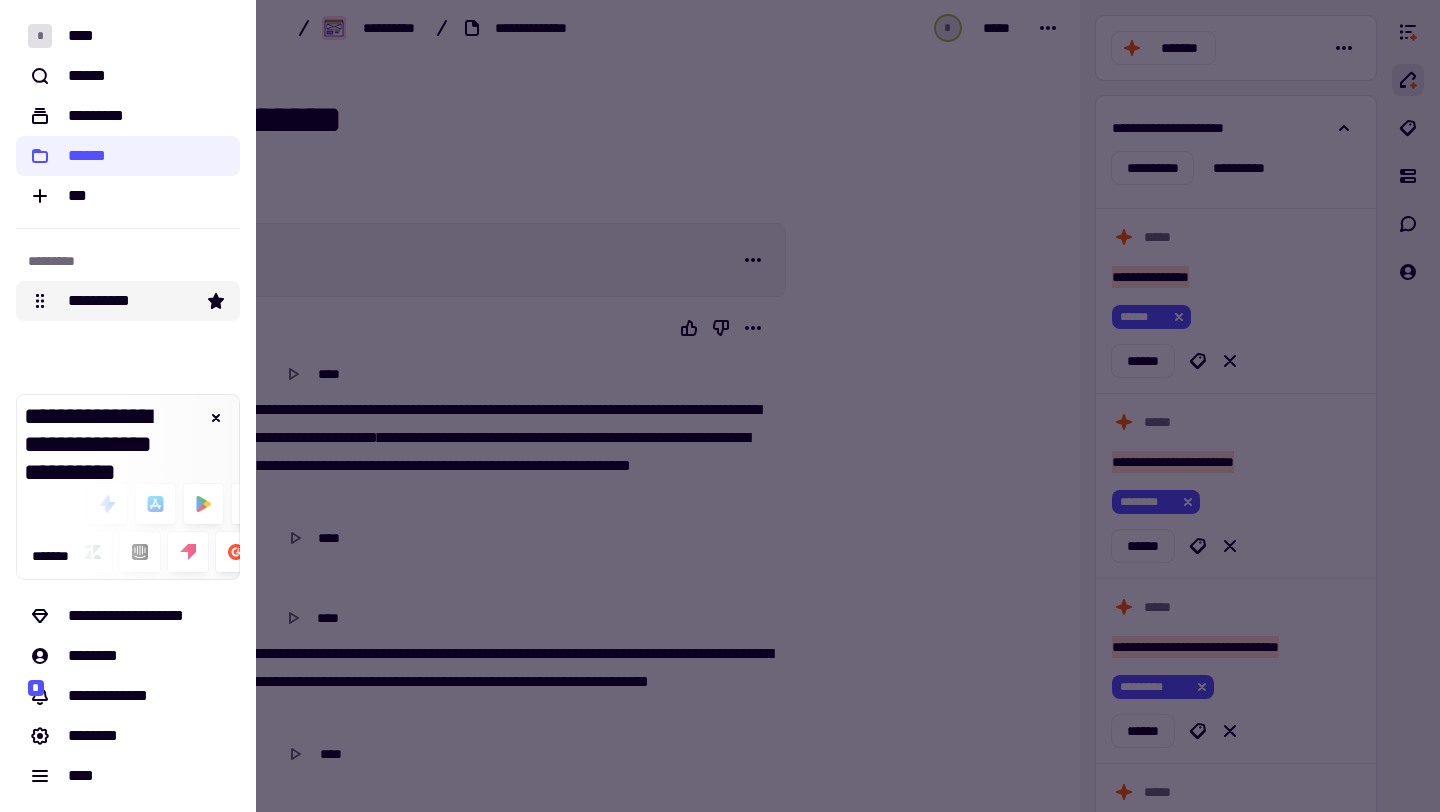click on "**********" 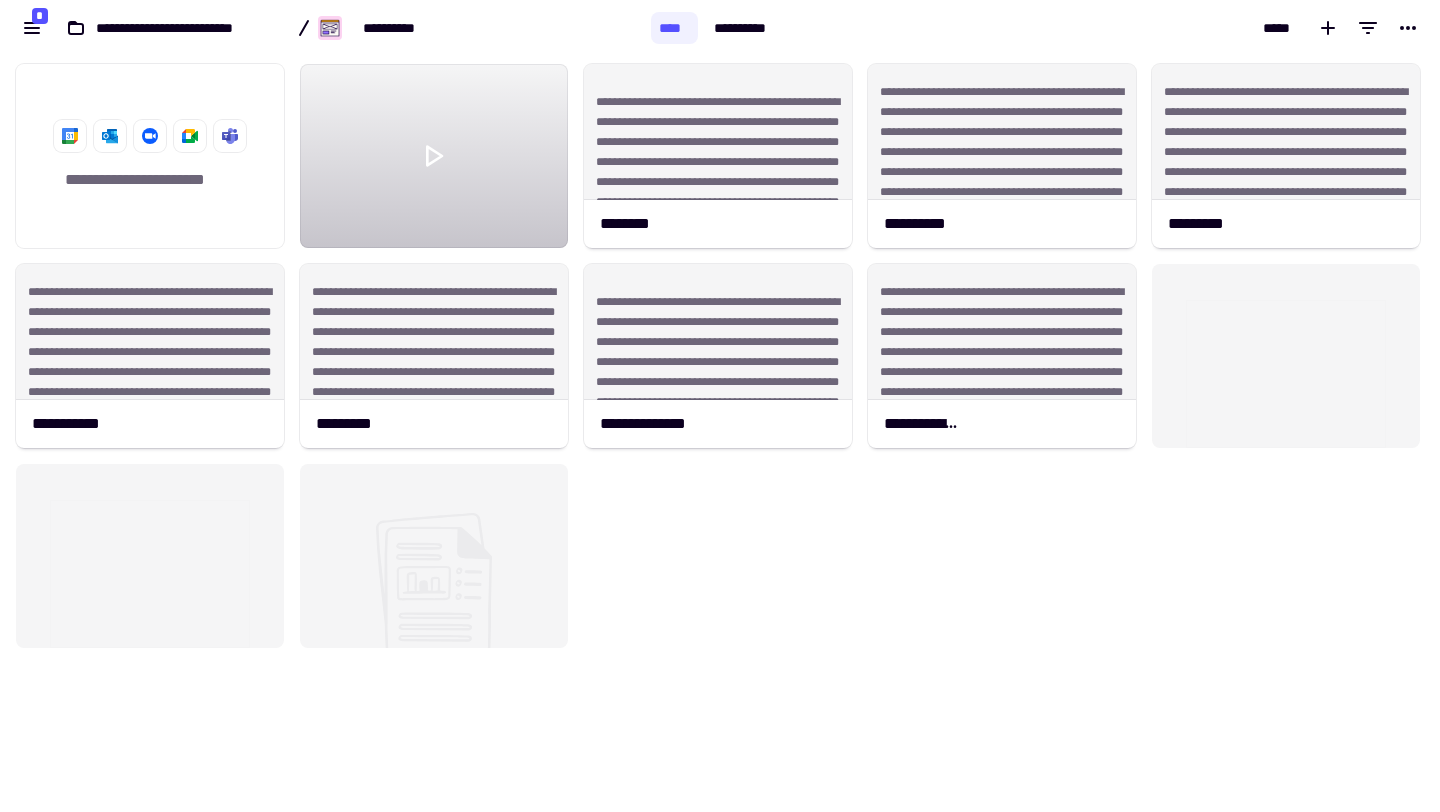 scroll, scrollTop: 1, scrollLeft: 1, axis: both 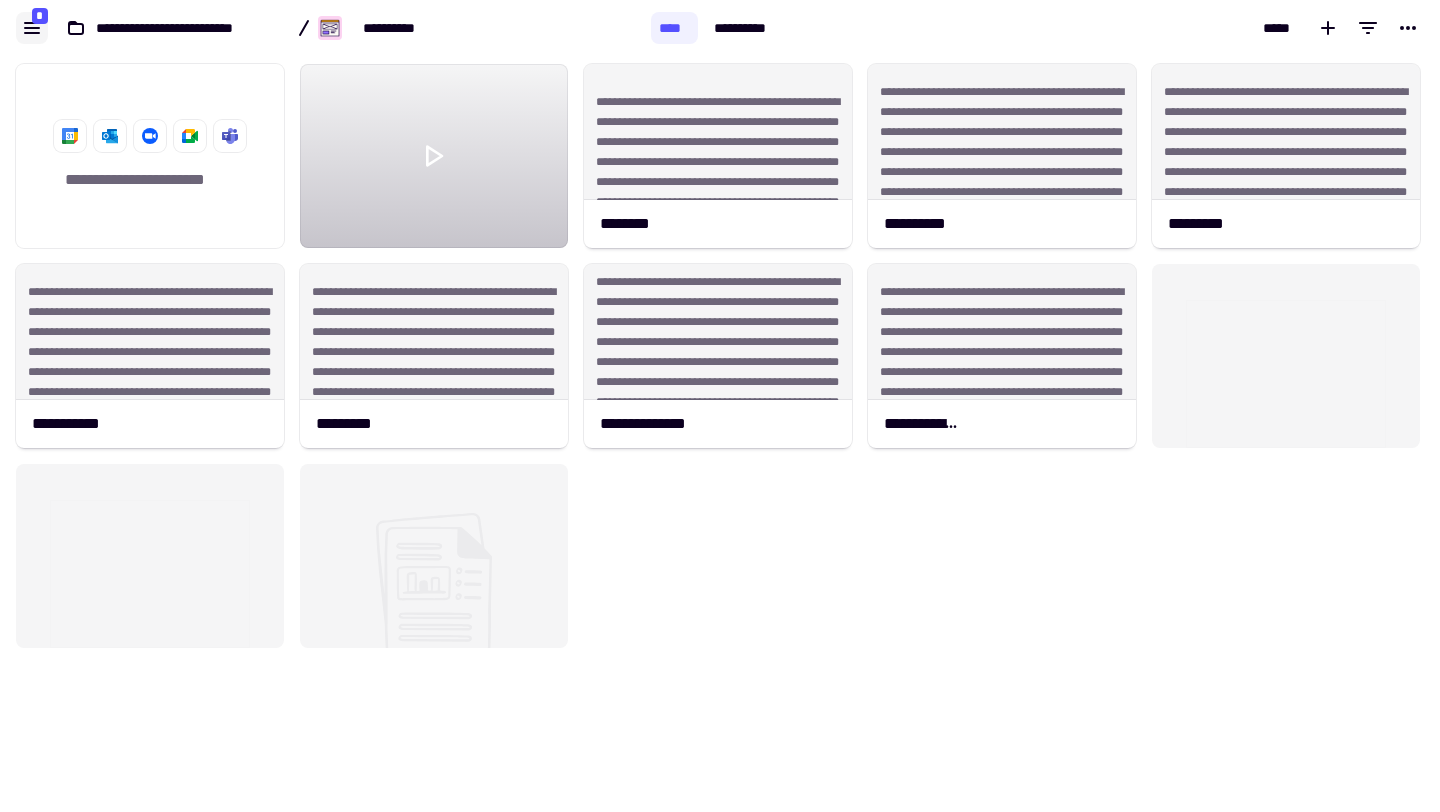 click 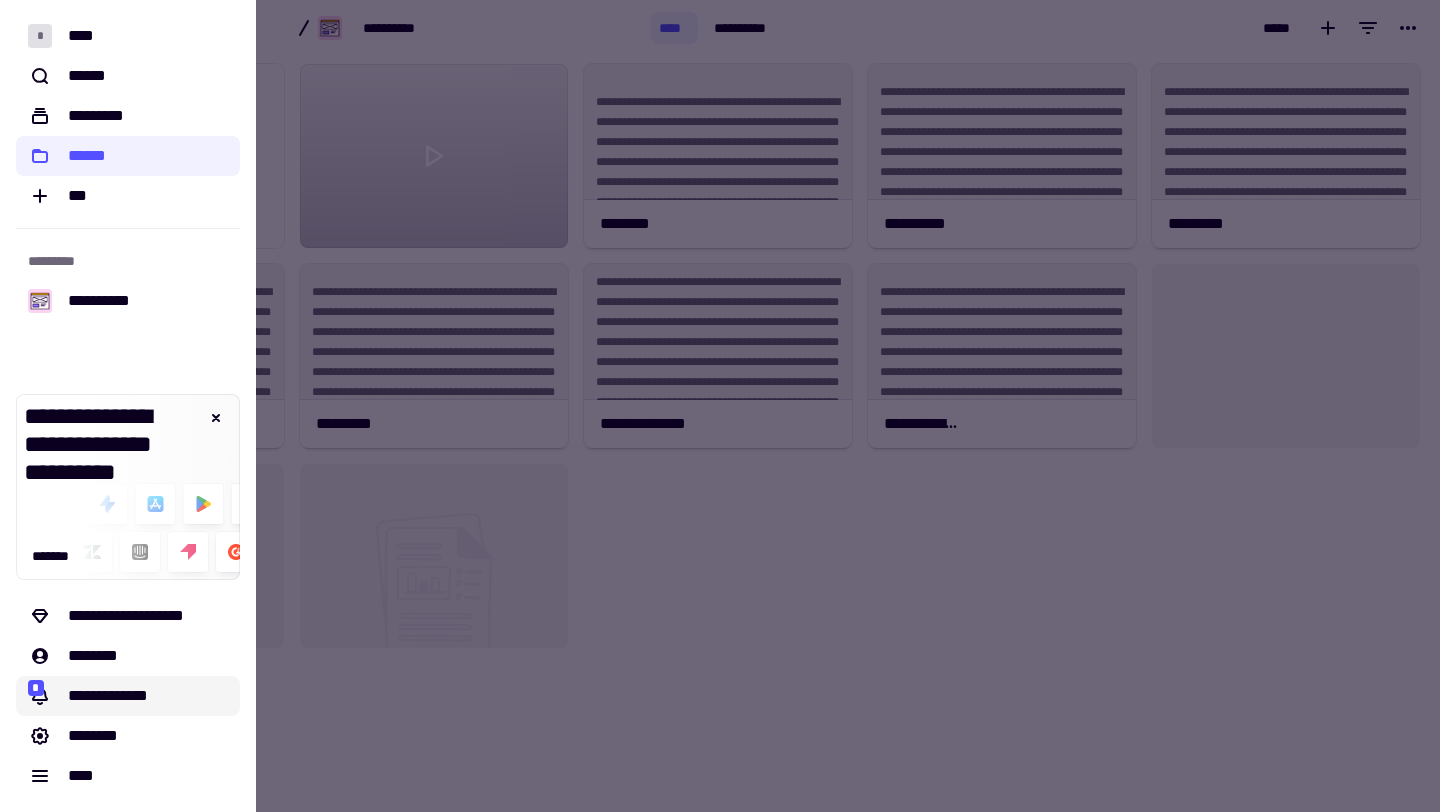 click on "**********" 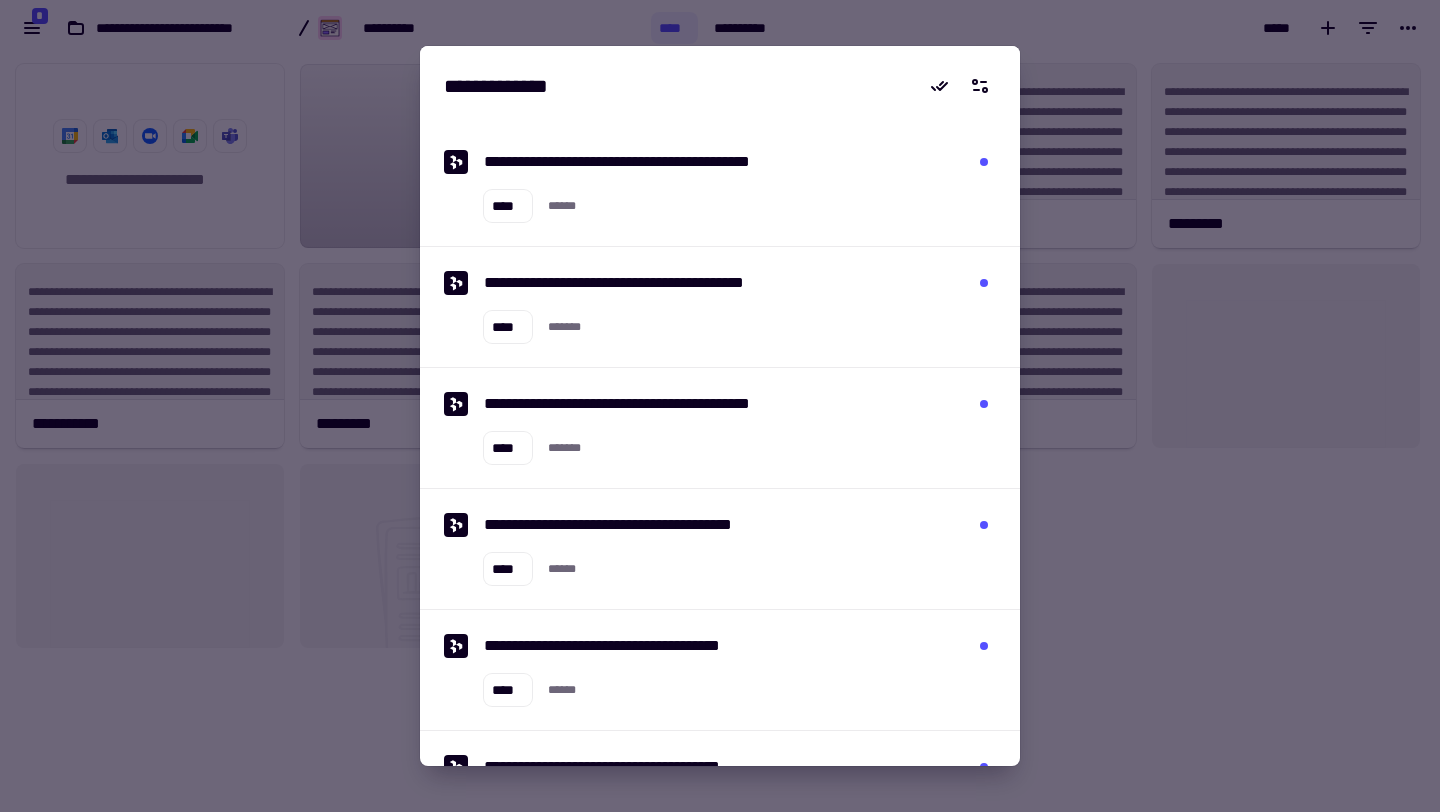 click on "**********" at bounding box center (720, 307) 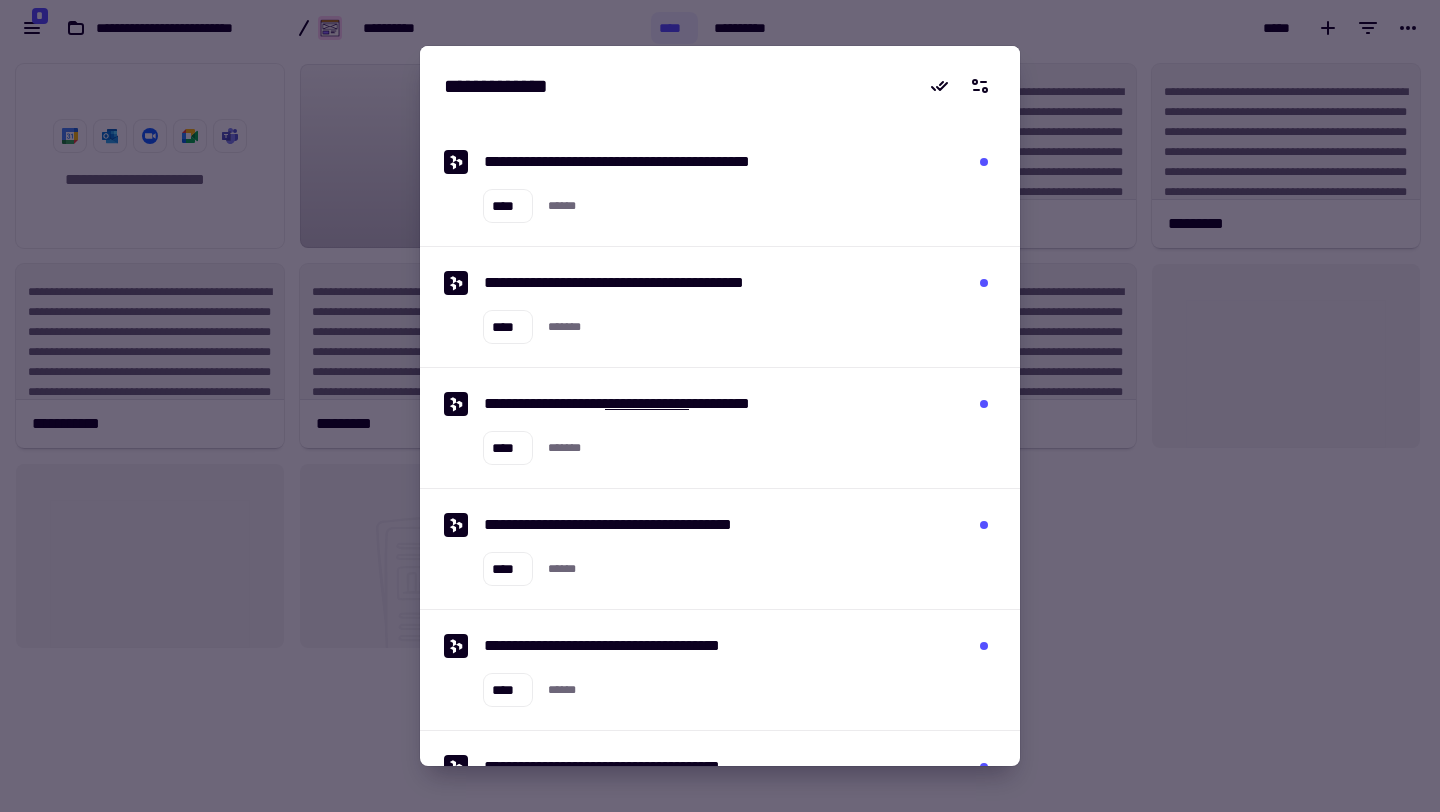click on "**********" at bounding box center (647, 403) 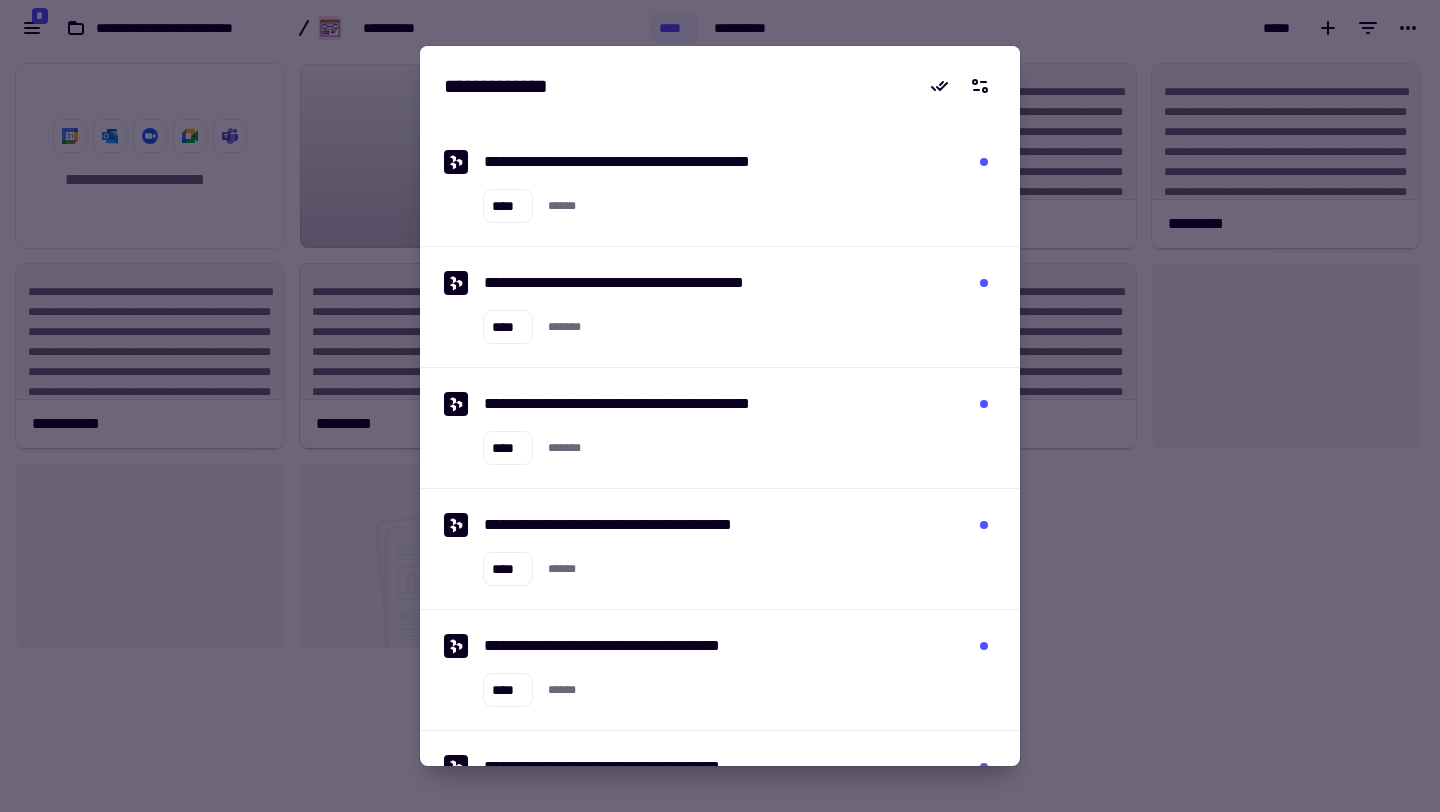click on "*********" 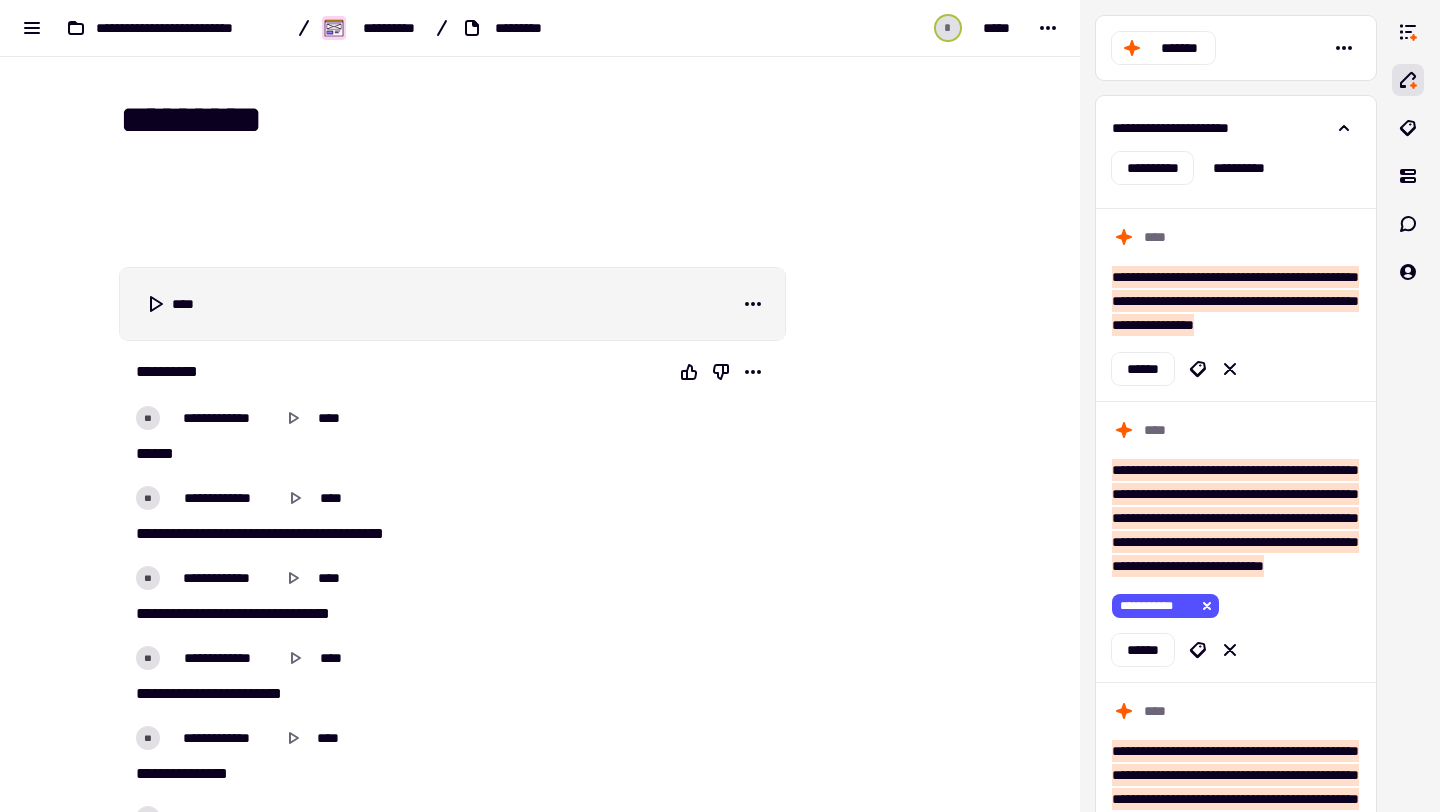 scroll, scrollTop: 25138, scrollLeft: 0, axis: vertical 